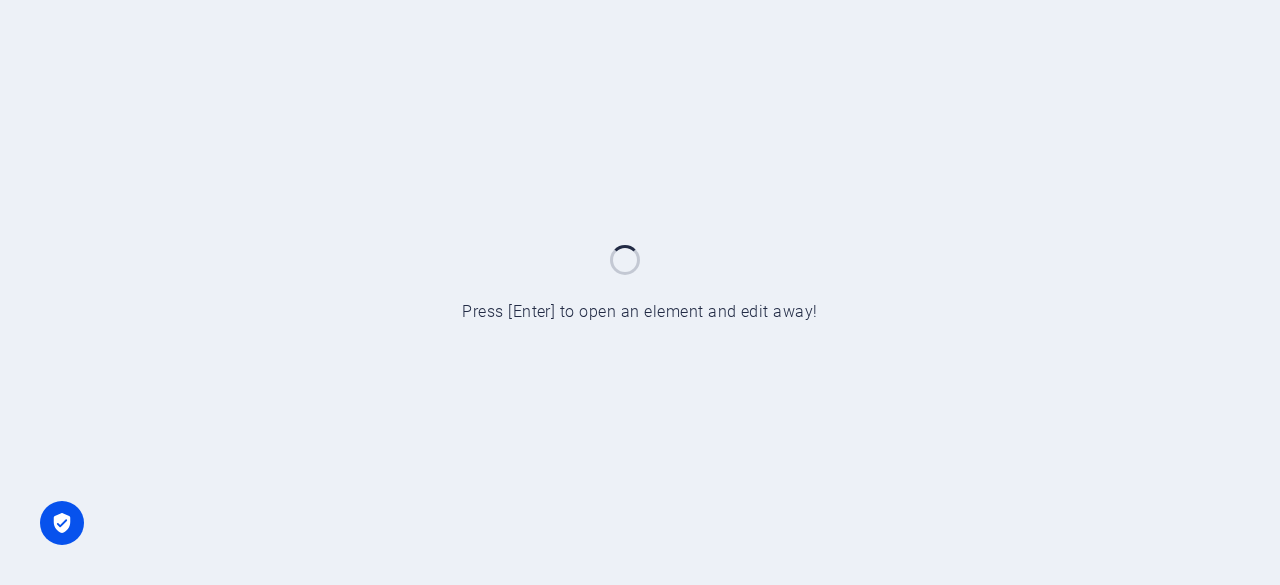 scroll, scrollTop: 0, scrollLeft: 0, axis: both 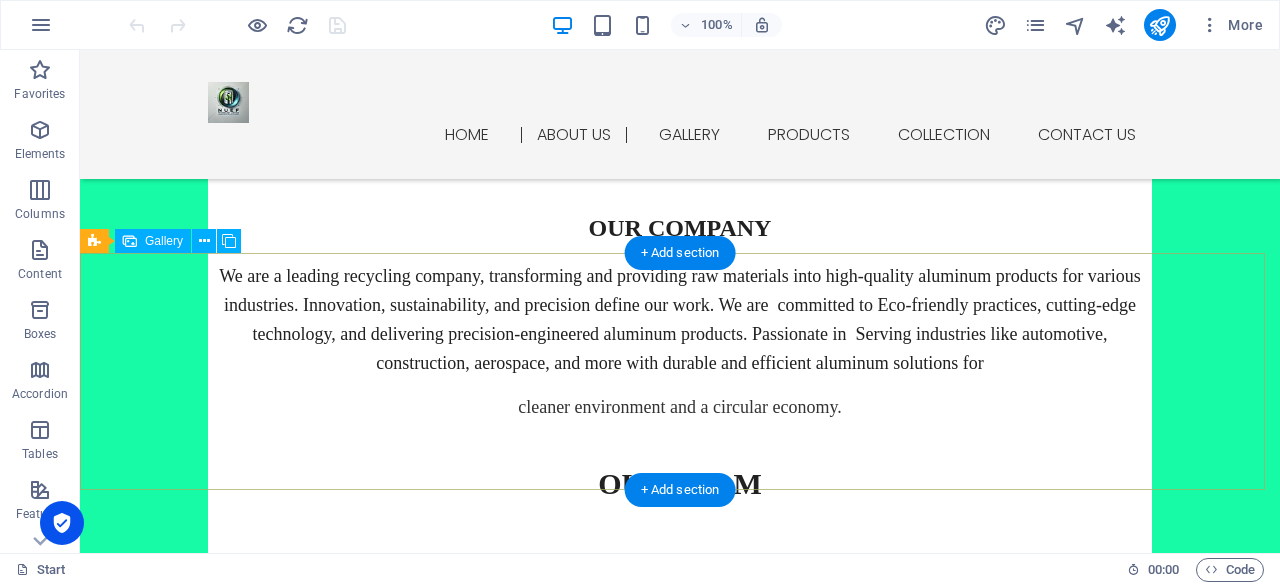 click at bounding box center (680, 1421) 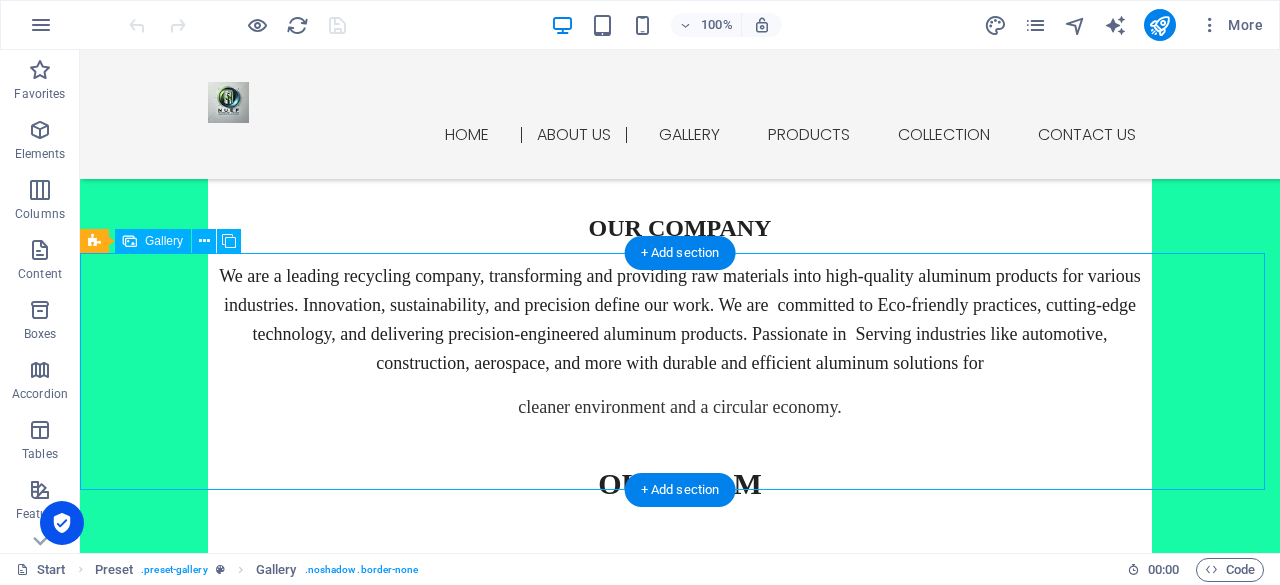click at bounding box center (680, 1421) 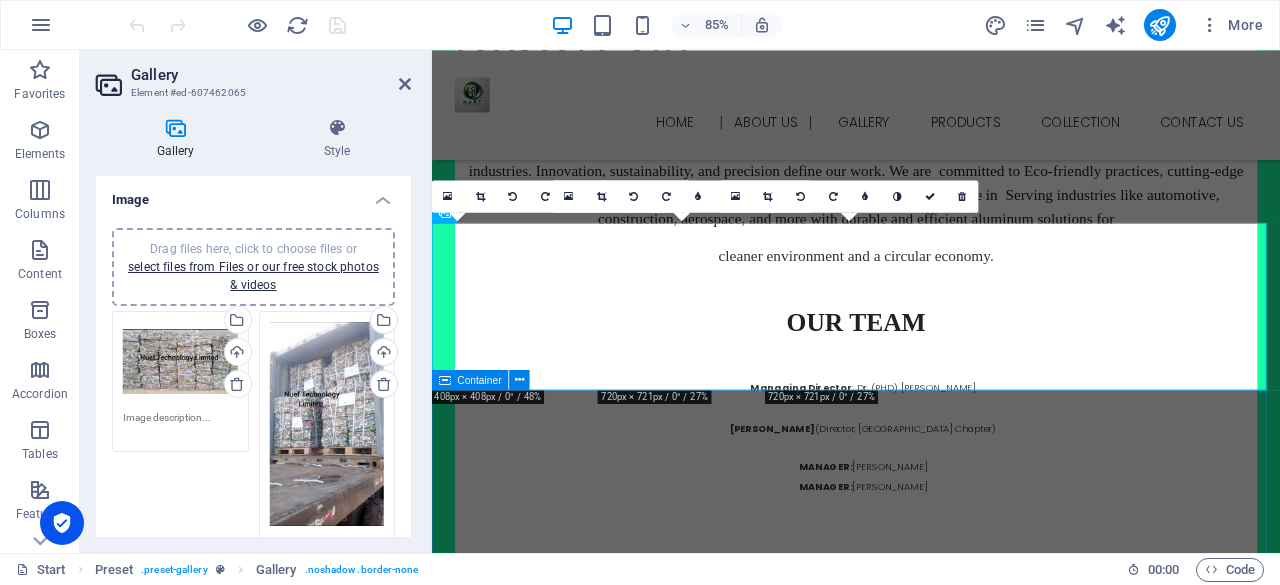 click on "OUR products ALUMINIUM USED BEVARAGE CANS (UBC)  ALUMINIUM USED BEVARAGE CANS we are proud to offer high-quality  Used Beverage Cans (UBC) , a sustainable and cost-effective solution for industries looking to recycle aluminum. UBCs are aluminum cans that have been discarded after use, typically from beverages like soft drinks, beer, and energy drinks. Instead of ending up in landfills, these cans are collected, recycled, and transformed into premium materials ready for re-use.( u. B.C)  B enefits include; High-Quality material, Cost-Effective, Eco-Friendly. With: Automotive Industry, Construction & Infrastructure and Packaging uses. Why Choose Us for Your UBC Aluminium Needs? Unmatched Quality/  Experience & Expertise/  Customer-Centric Service PRESS TO ENQUIRE MORE FROM US  shop NOW ALUMINIUM ALLOY ALUMINIUM ALLOY ALUMINIUM ALLOY we are proud to offer high-quality  Aluminium Alloys automotive industry ,  construction & infrastructure , and  packaging PRESS TO ENQUIRE MORE FROM US  shop NOW CASTE ION" at bounding box center (931, 5142) 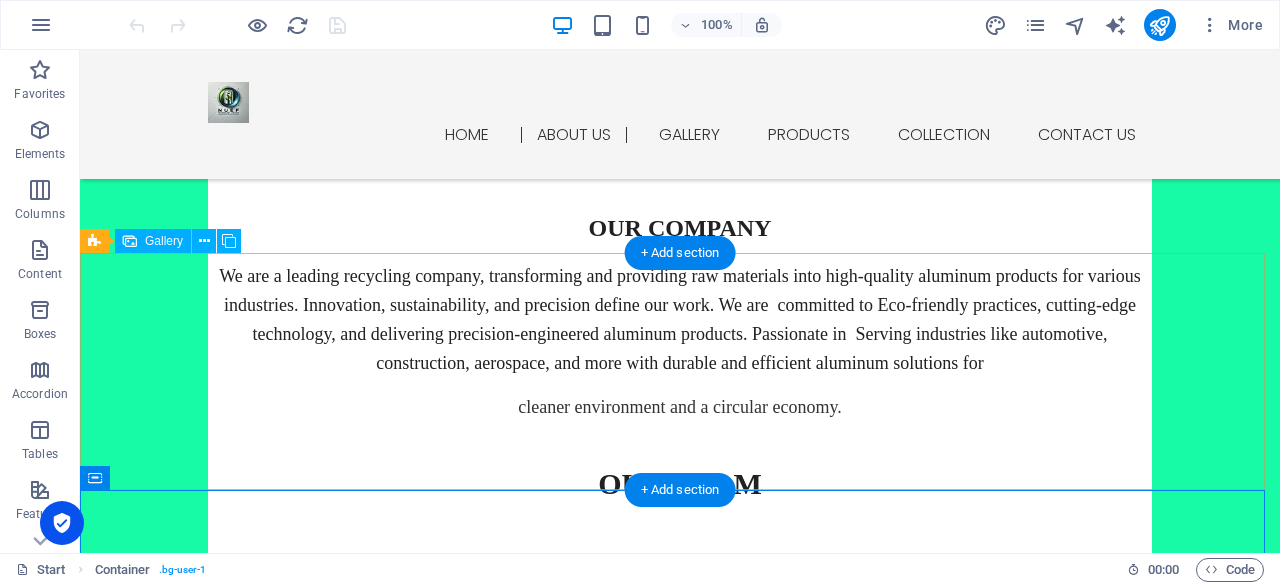 click at bounding box center (680, 1421) 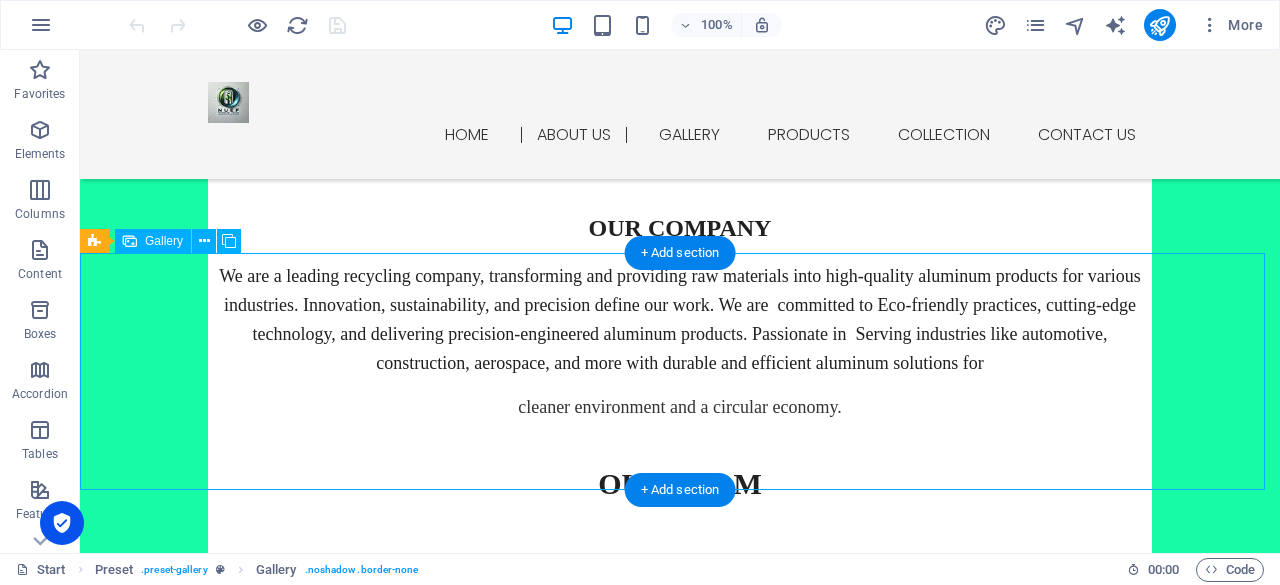 click at bounding box center (680, 1421) 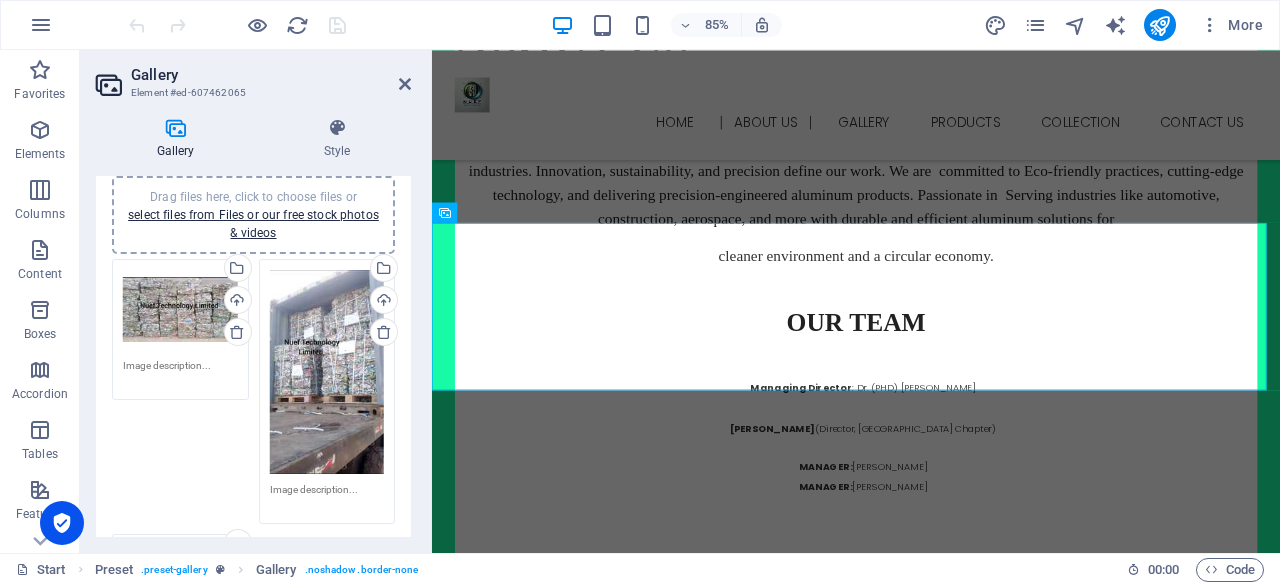 scroll, scrollTop: 51, scrollLeft: 0, axis: vertical 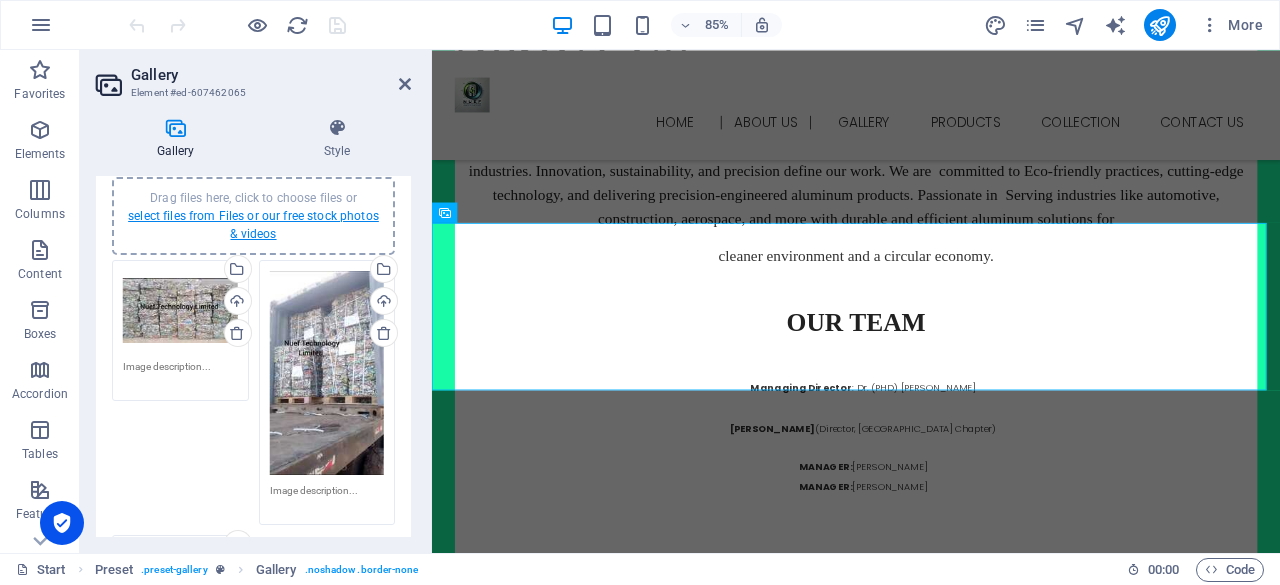 click on "select files from Files or our free stock photos & videos" at bounding box center [253, 225] 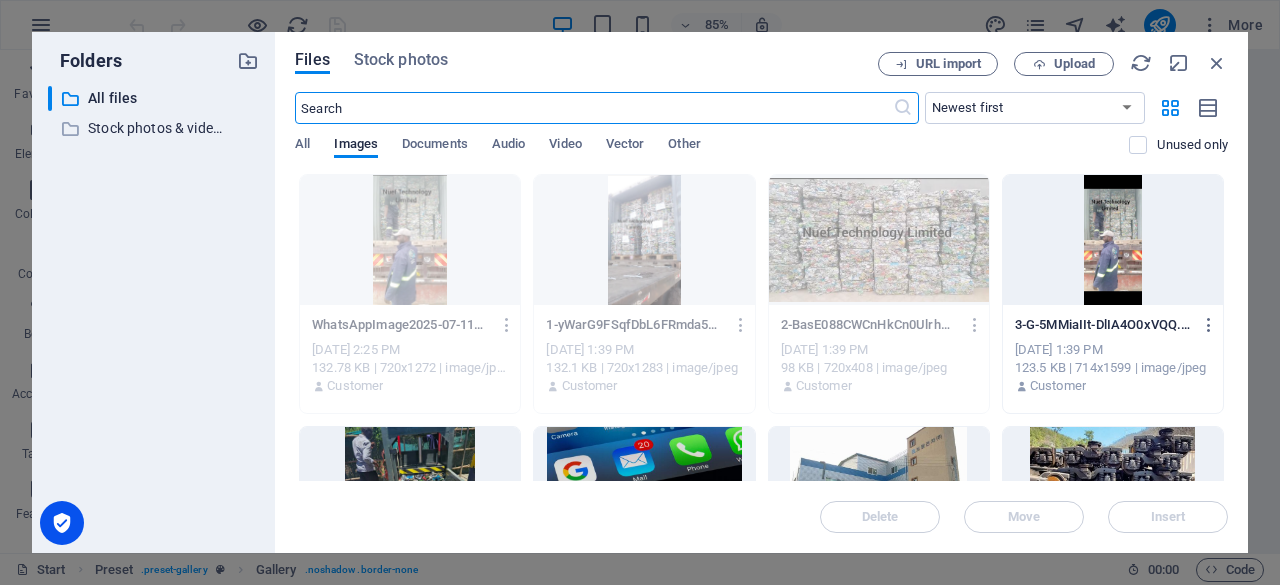 scroll, scrollTop: 2455, scrollLeft: 0, axis: vertical 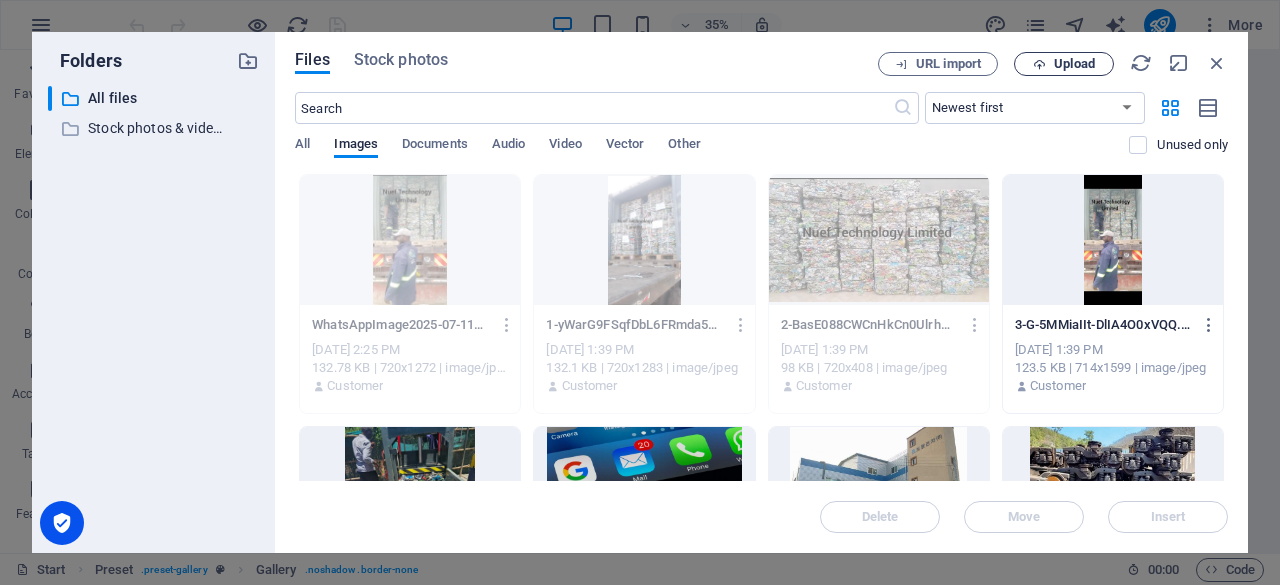 click on "Upload" at bounding box center [1064, 64] 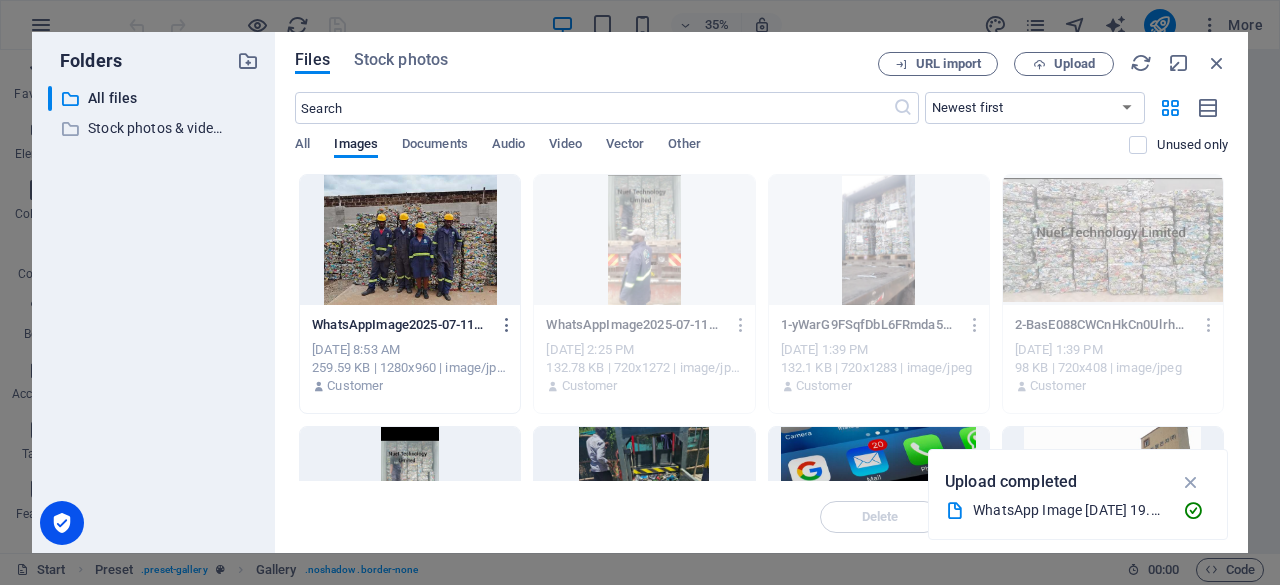 click at bounding box center (410, 240) 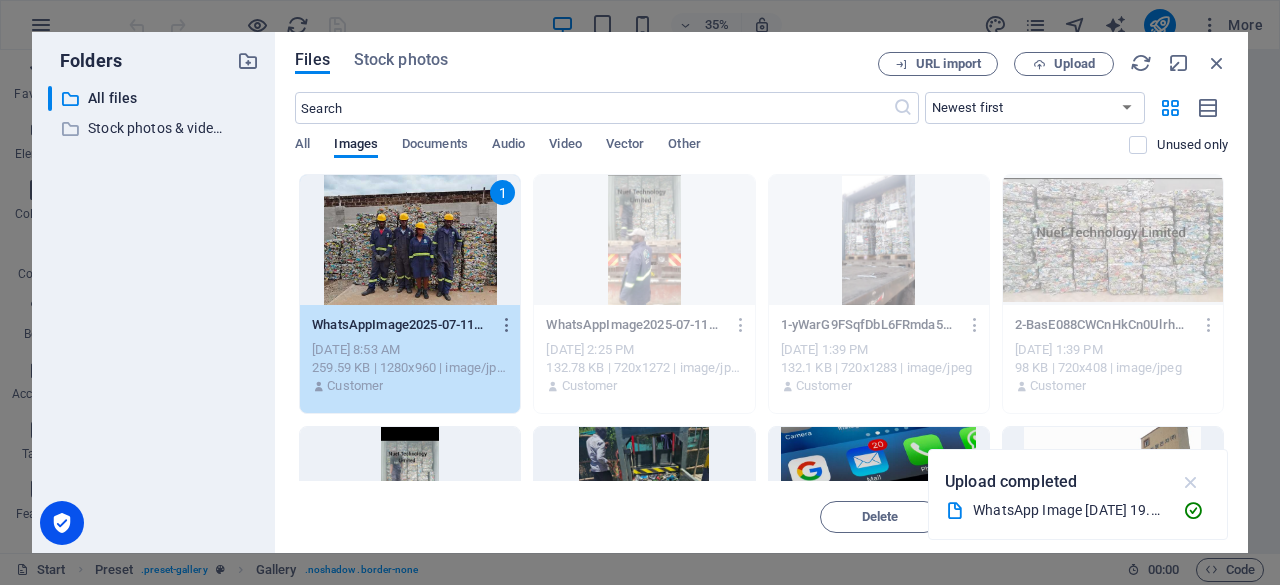 click at bounding box center (1191, 482) 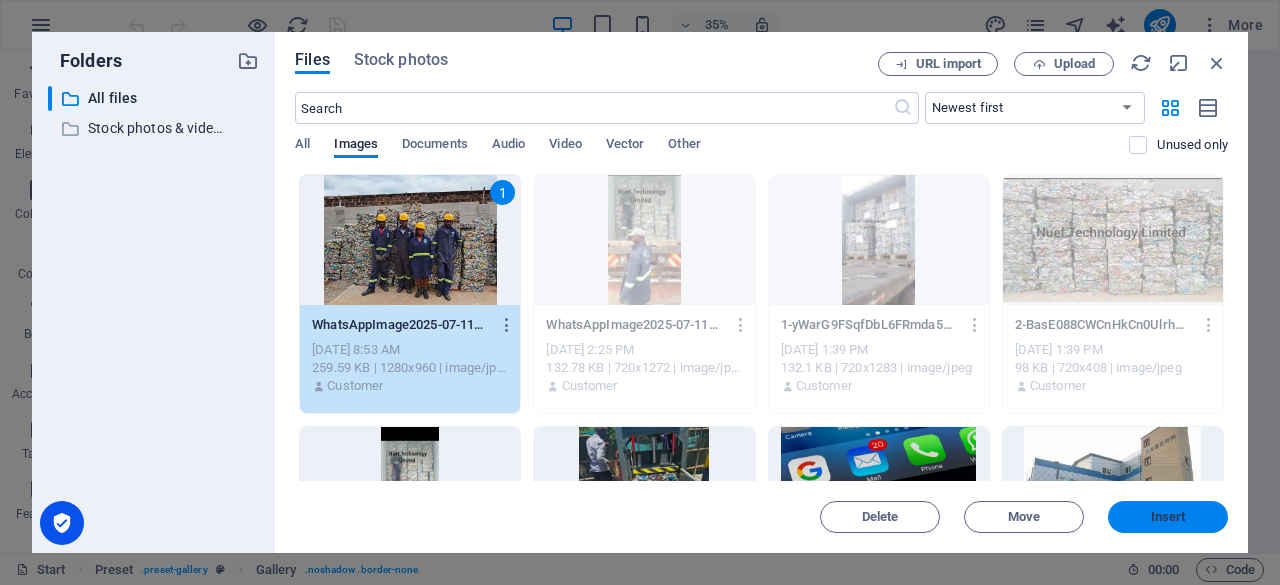 click on "Insert" at bounding box center (1168, 517) 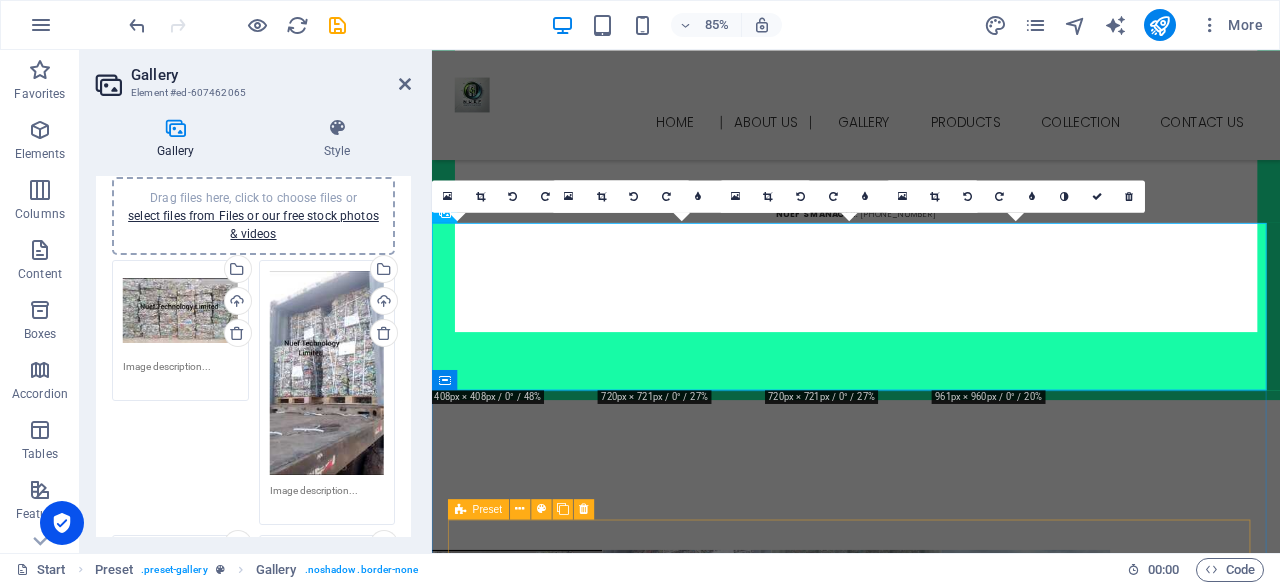 scroll, scrollTop: 1869, scrollLeft: 0, axis: vertical 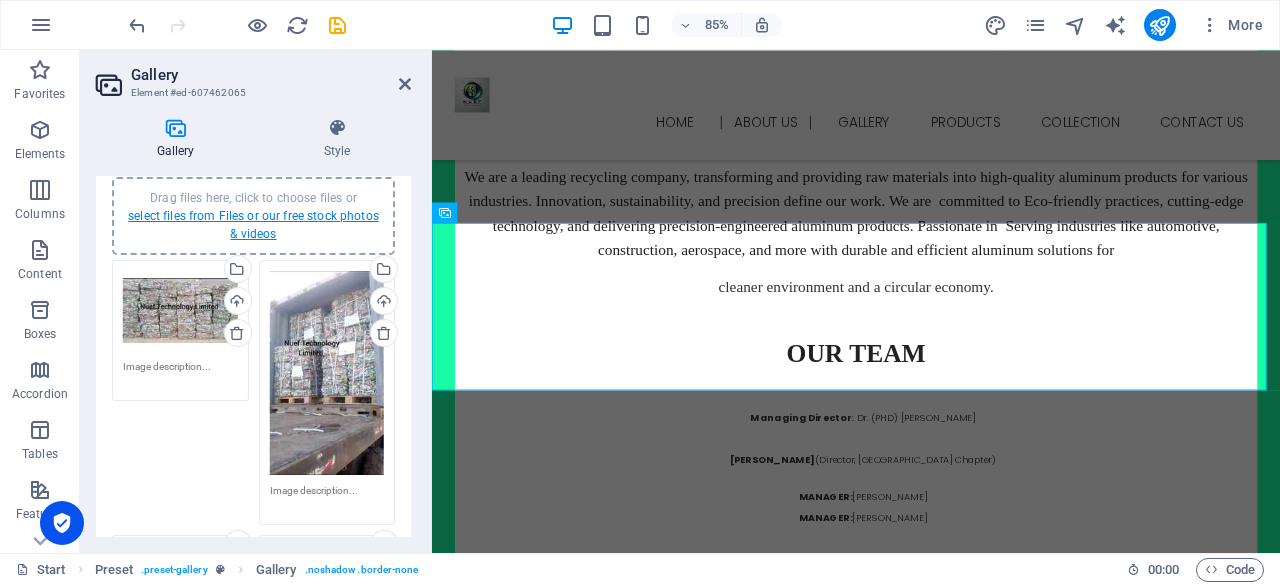 click on "select files from Files or our free stock photos & videos" at bounding box center (253, 225) 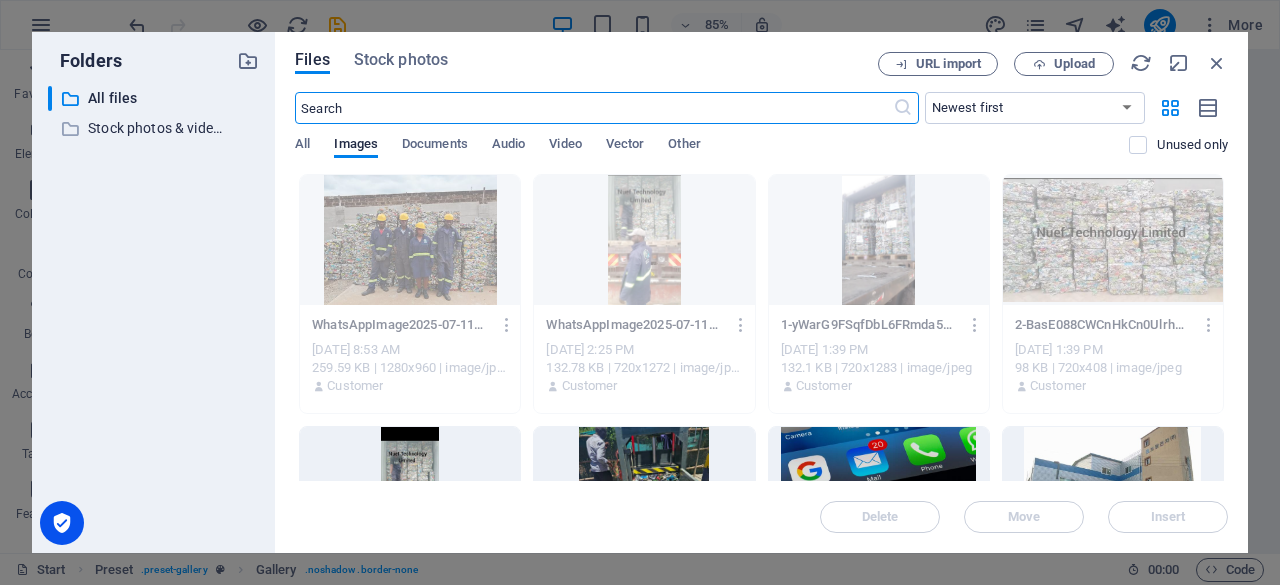 scroll, scrollTop: 2455, scrollLeft: 0, axis: vertical 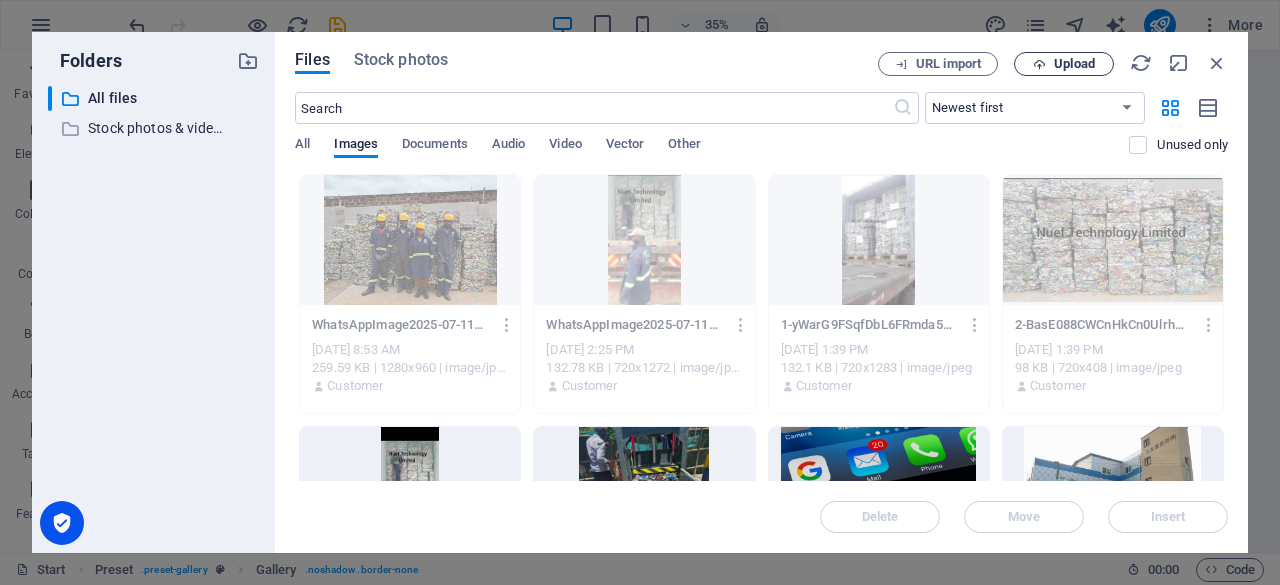 click on "Upload" at bounding box center (1064, 64) 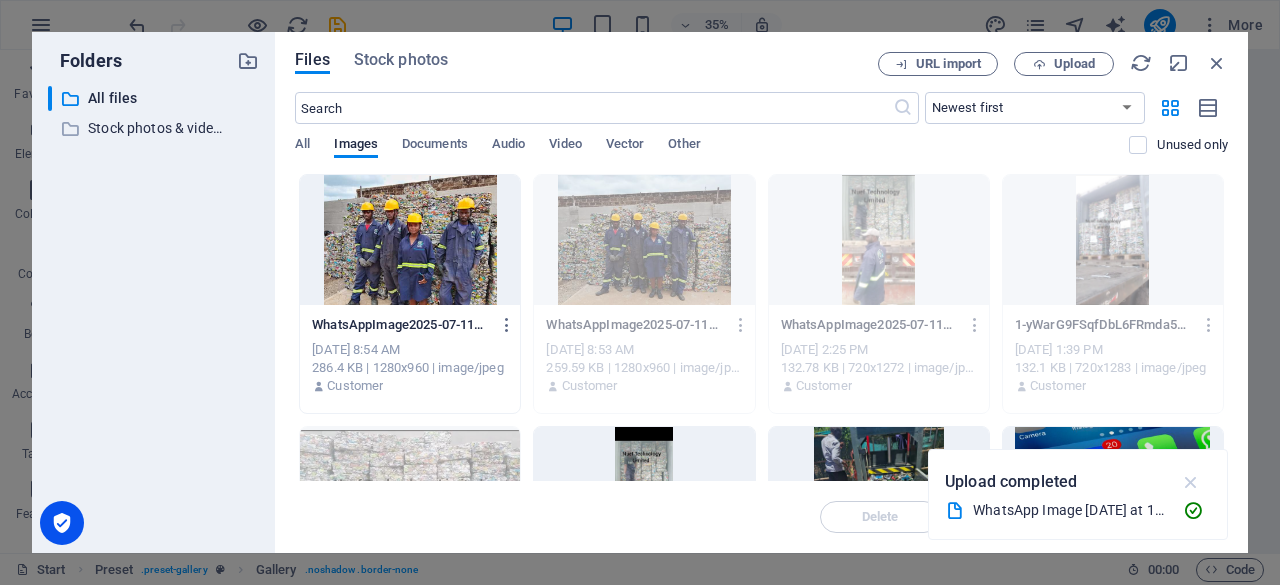 click at bounding box center [1191, 482] 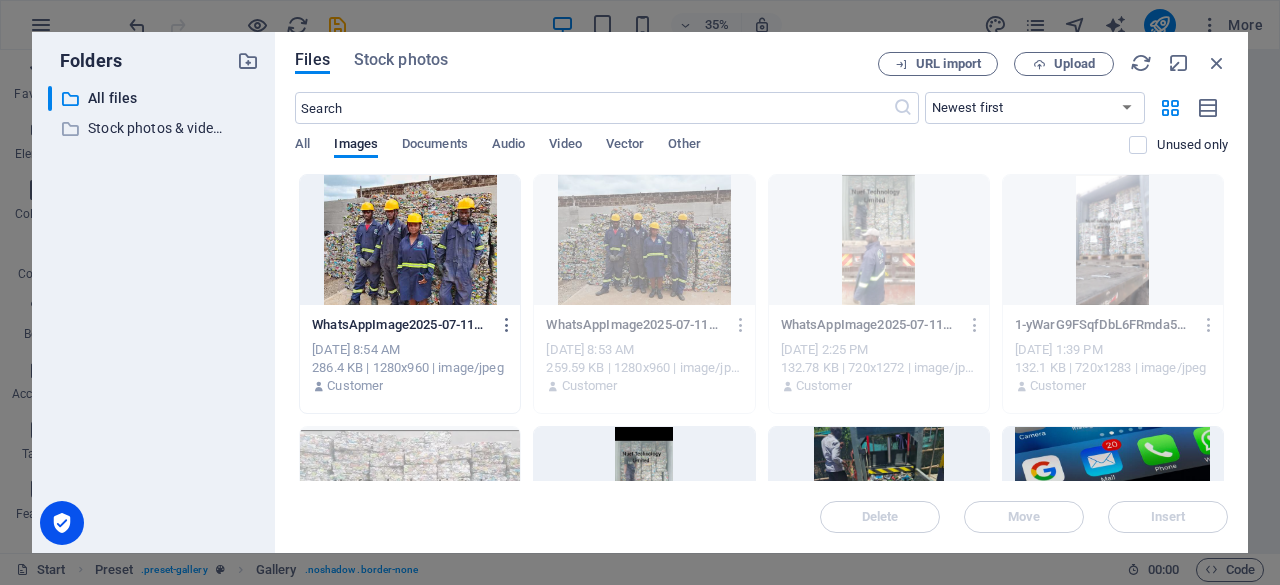 click at bounding box center [410, 240] 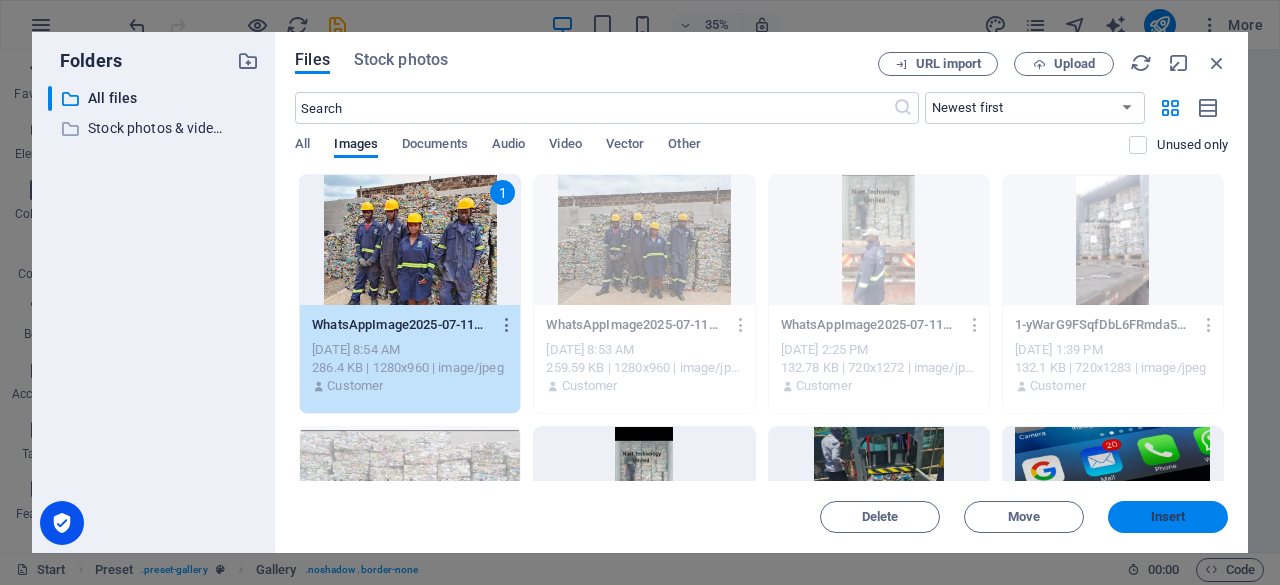 click on "Insert" at bounding box center [1168, 517] 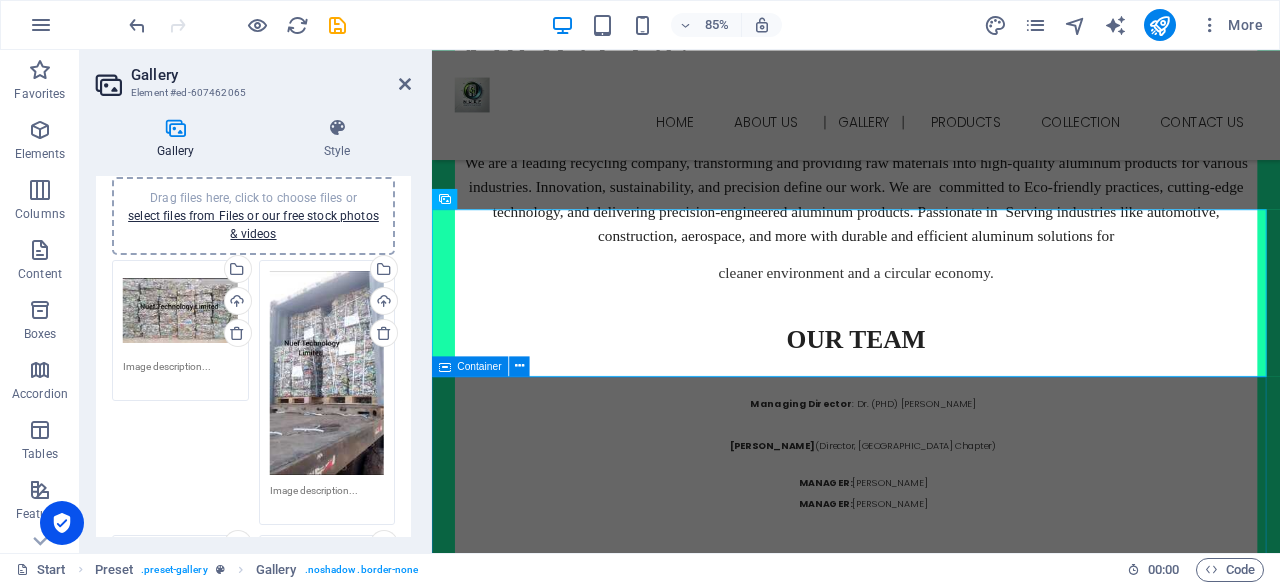 scroll, scrollTop: 1898, scrollLeft: 0, axis: vertical 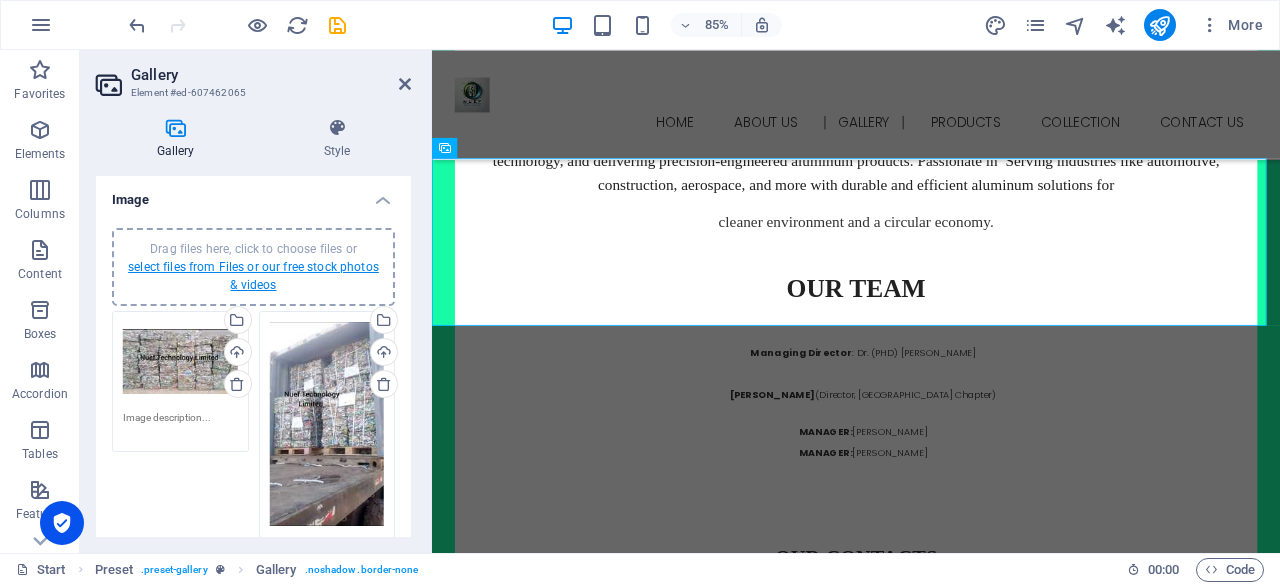 click on "select files from Files or our free stock photos & videos" at bounding box center [253, 276] 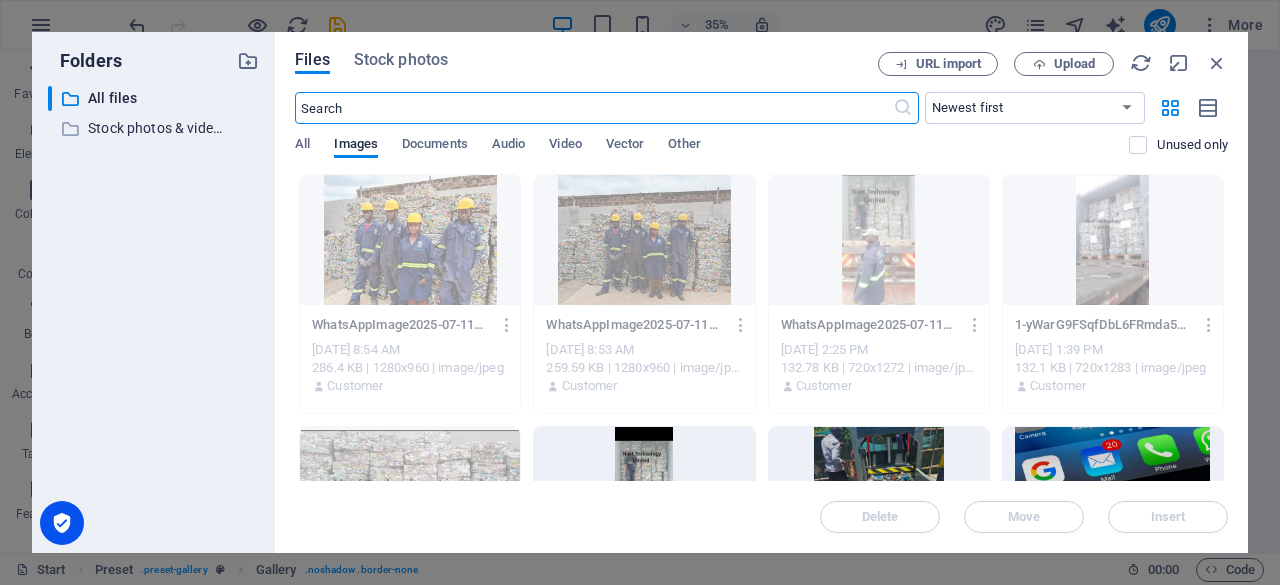 scroll, scrollTop: 2531, scrollLeft: 0, axis: vertical 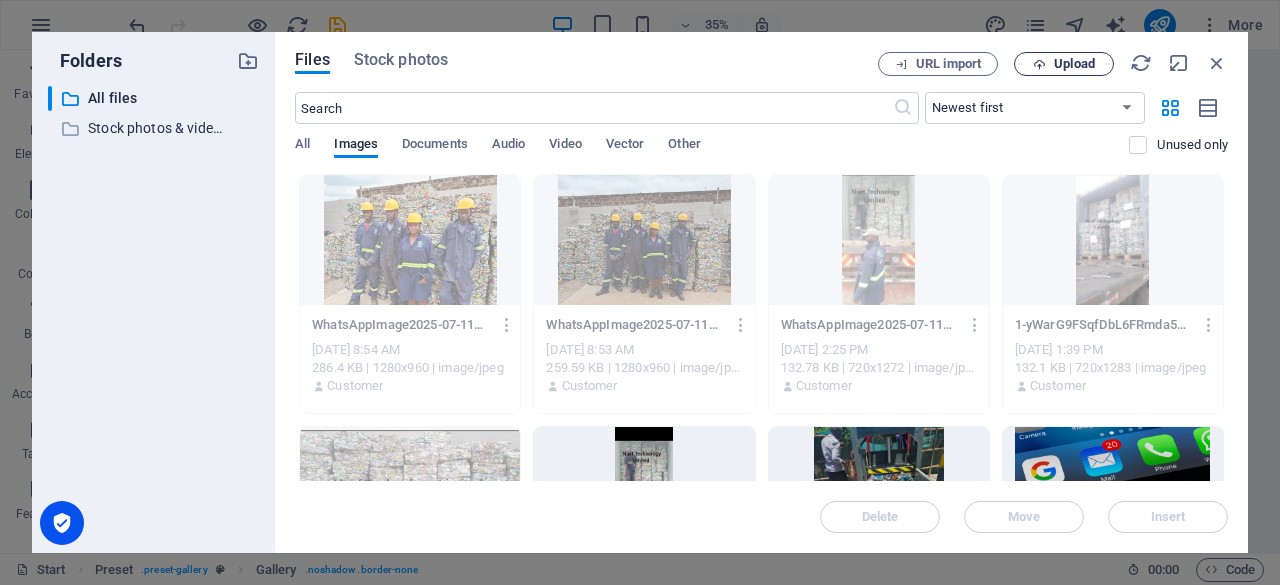click on "Upload" at bounding box center (1064, 64) 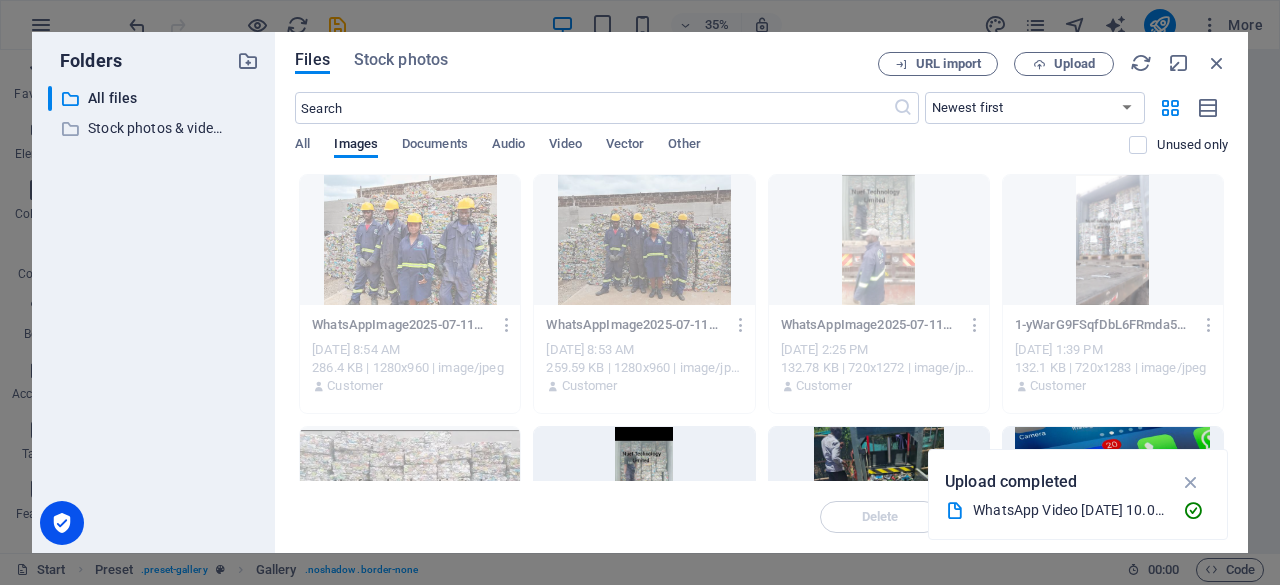 click on "All Images Documents Audio Video Vector Other" at bounding box center [712, 155] 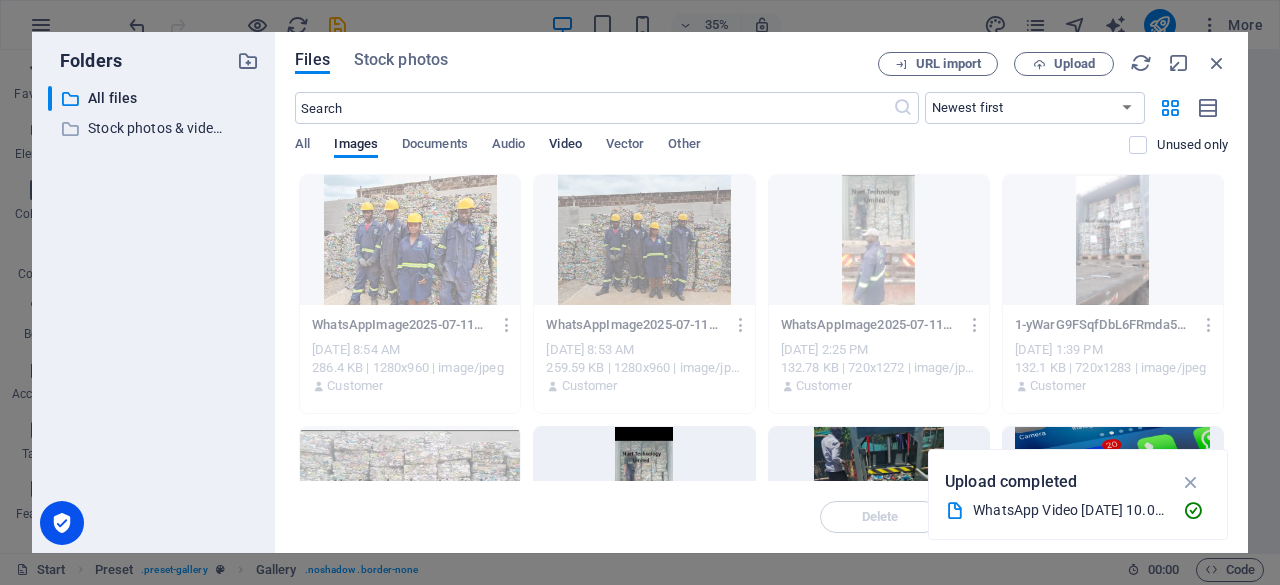 click on "Video" at bounding box center (565, 146) 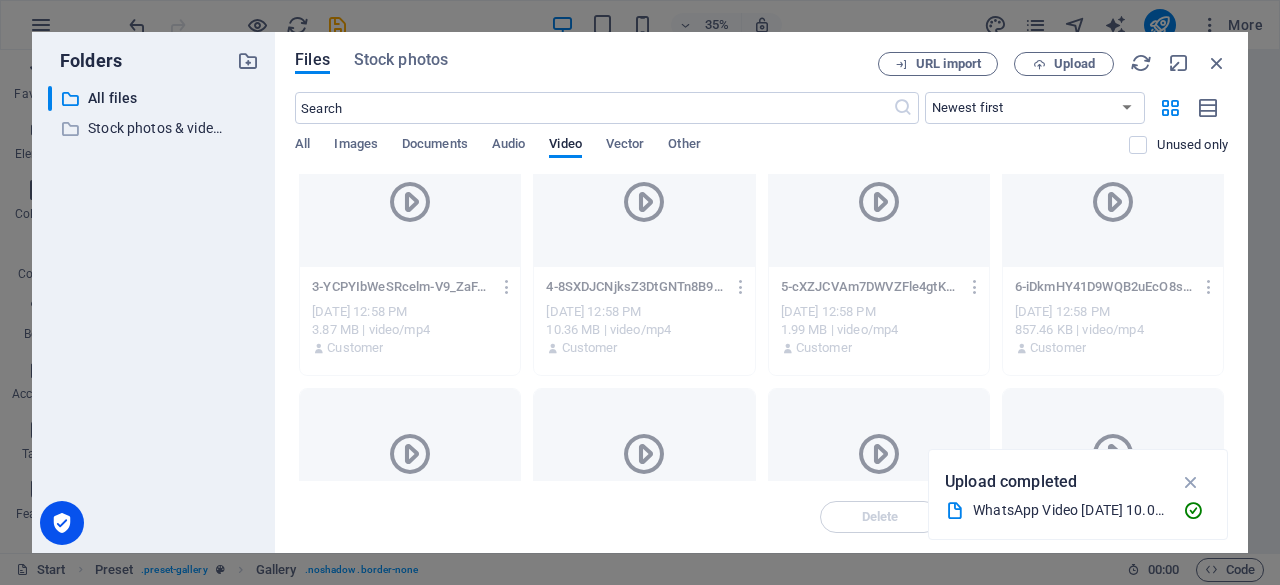 scroll, scrollTop: 436, scrollLeft: 0, axis: vertical 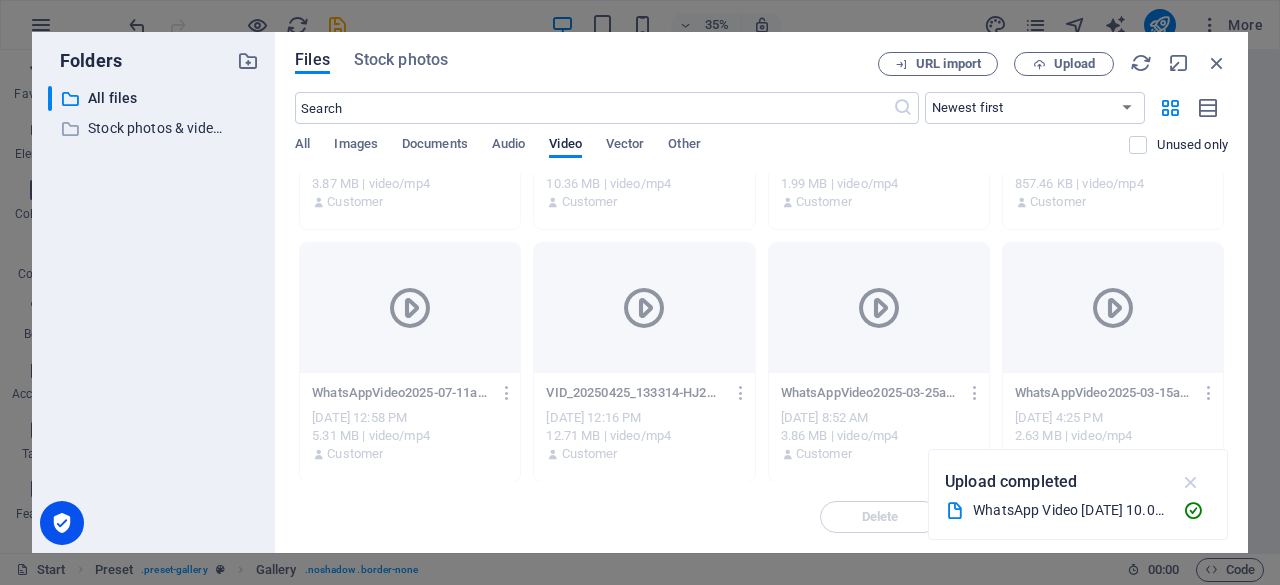 click at bounding box center [1191, 482] 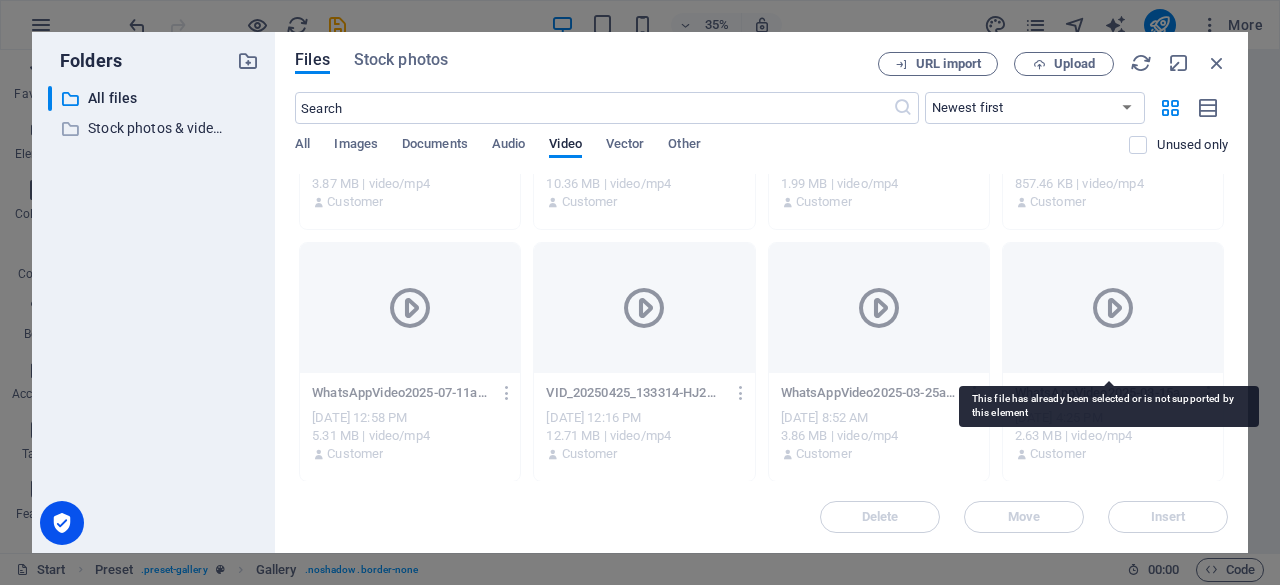 scroll, scrollTop: 0, scrollLeft: 0, axis: both 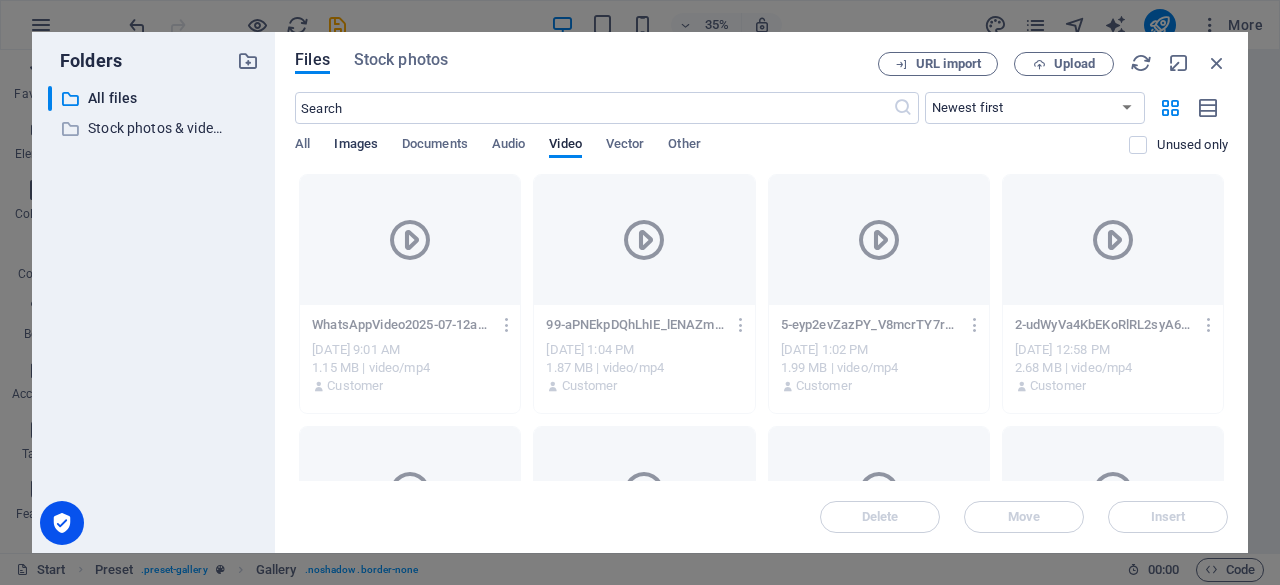 click on "Images" at bounding box center (356, 146) 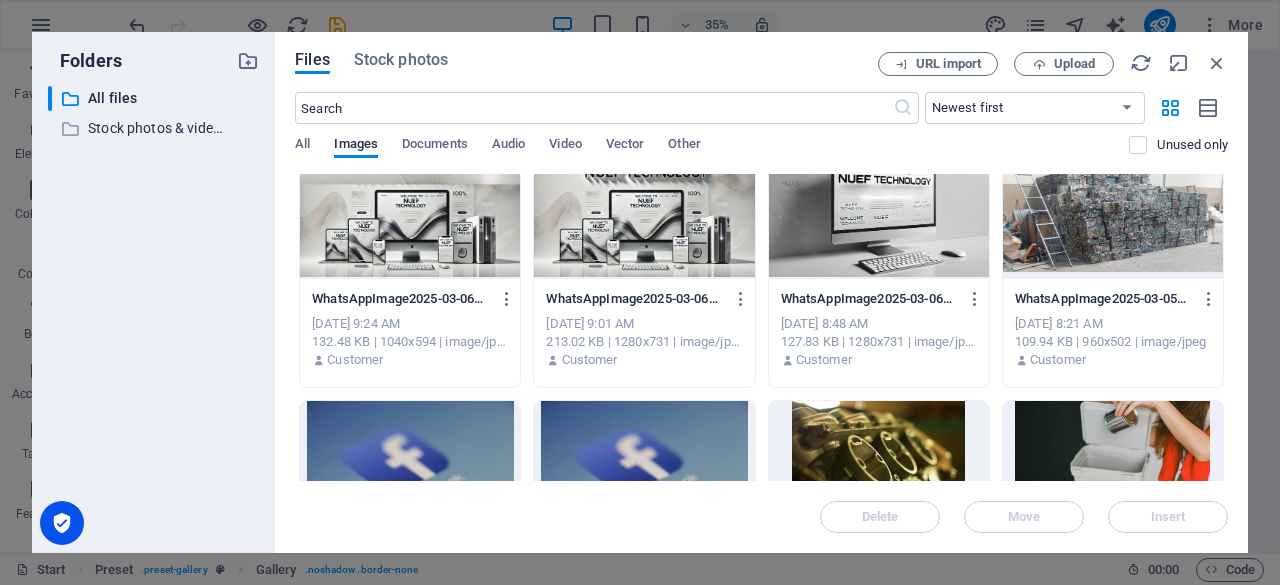 scroll, scrollTop: 1672, scrollLeft: 0, axis: vertical 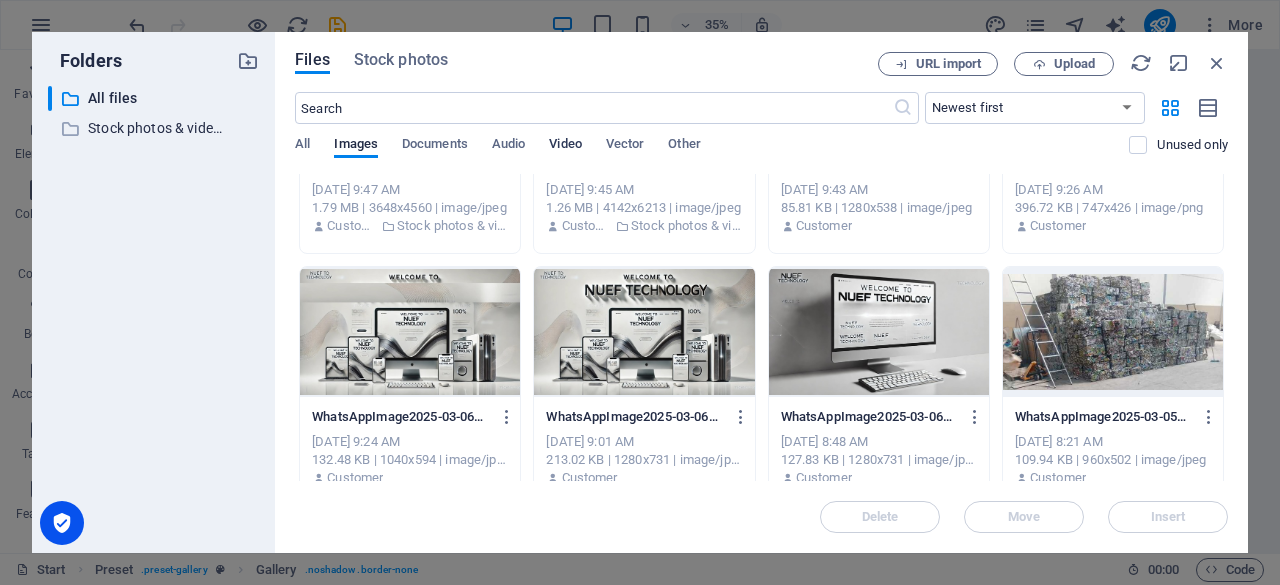 click on "Video" at bounding box center (565, 146) 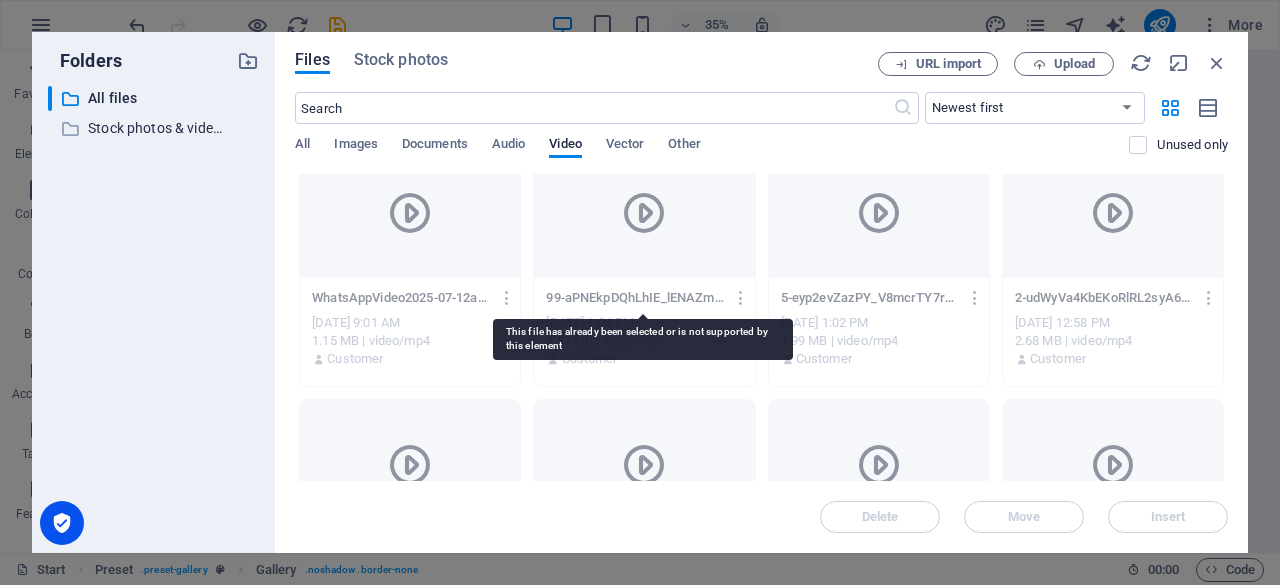 scroll, scrollTop: 0, scrollLeft: 0, axis: both 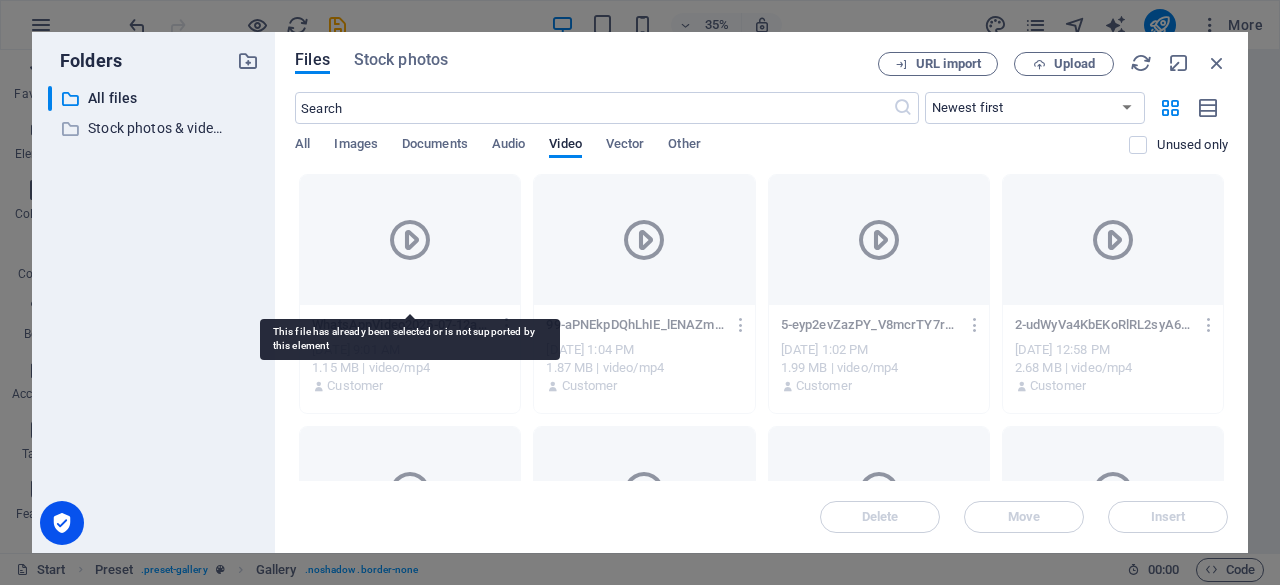 click at bounding box center [410, 240] 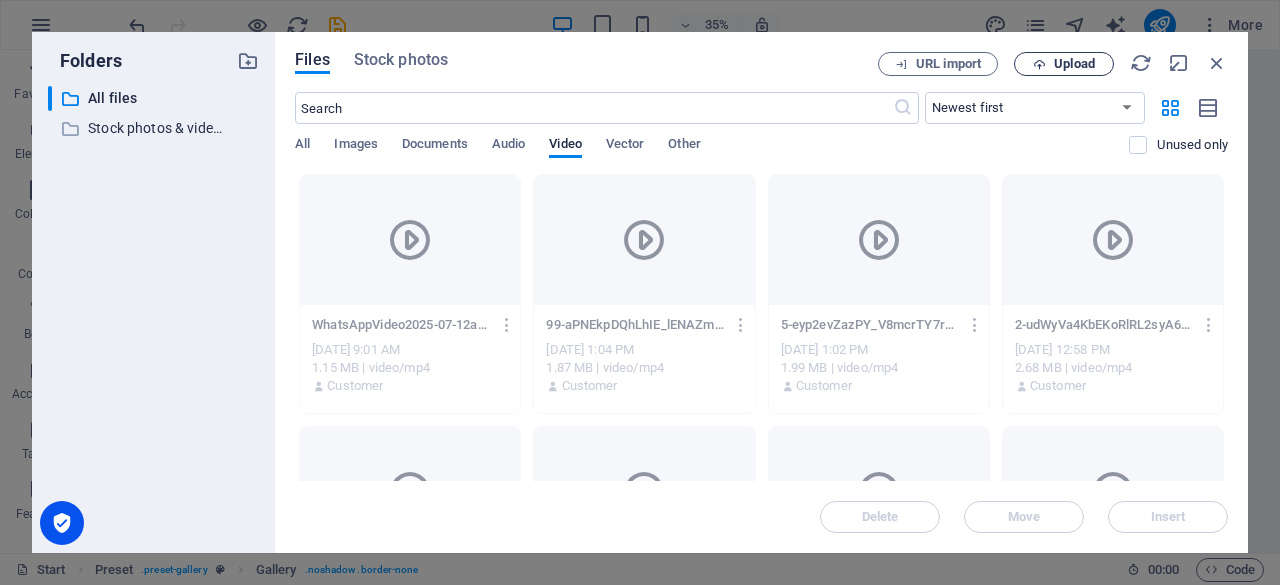 click on "Upload" at bounding box center [1064, 64] 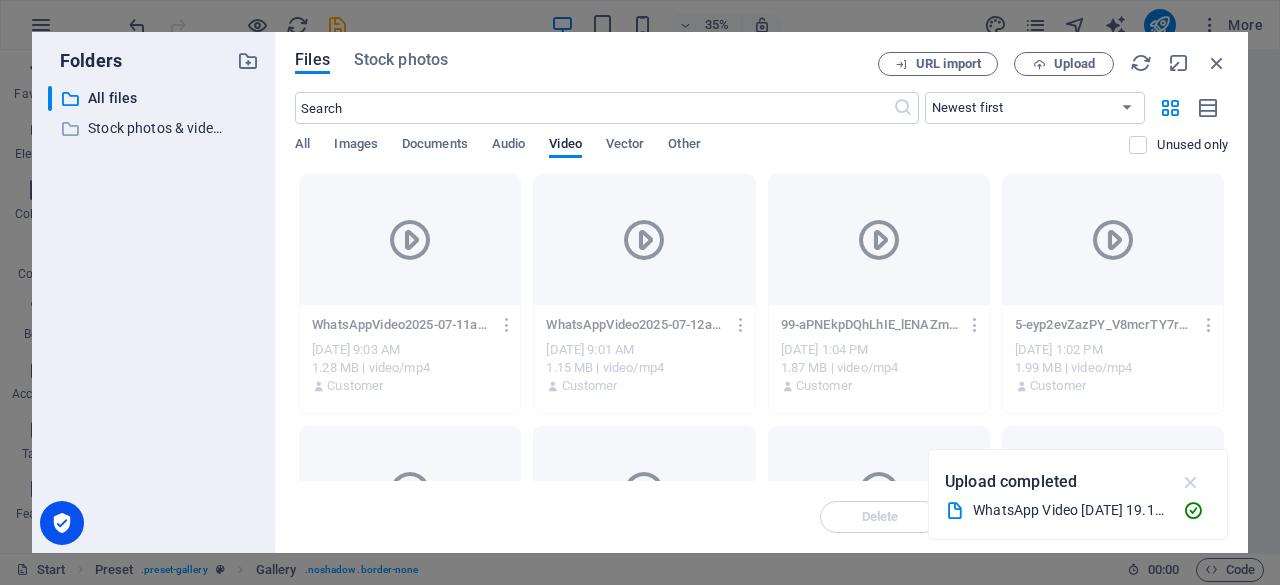 click at bounding box center (1191, 482) 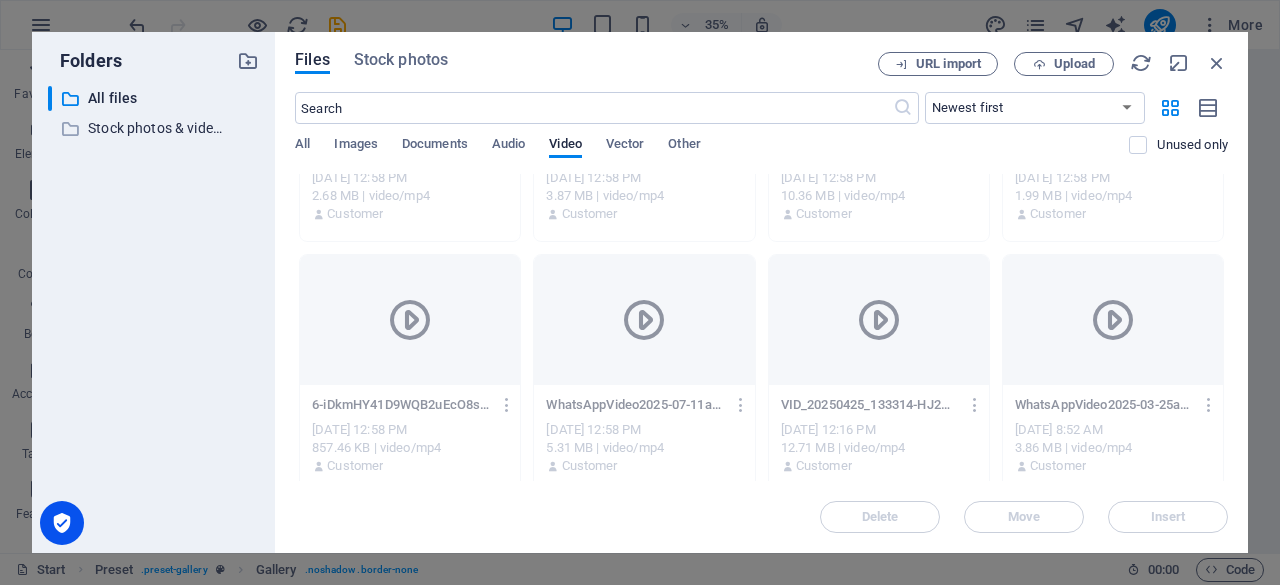 scroll, scrollTop: 0, scrollLeft: 0, axis: both 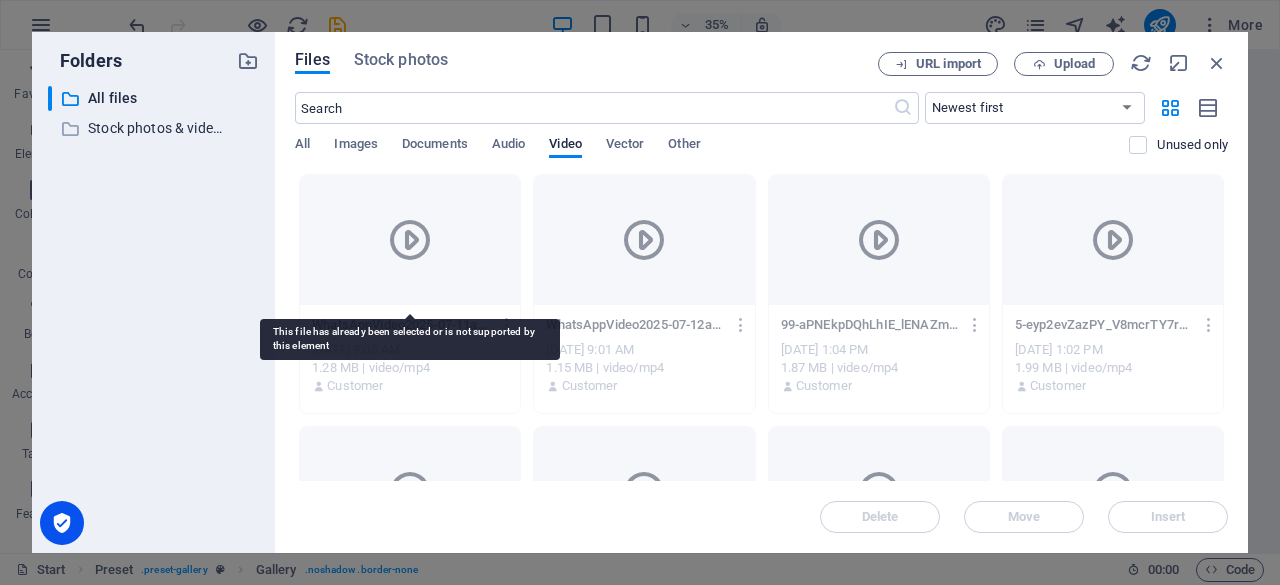 click at bounding box center [410, 240] 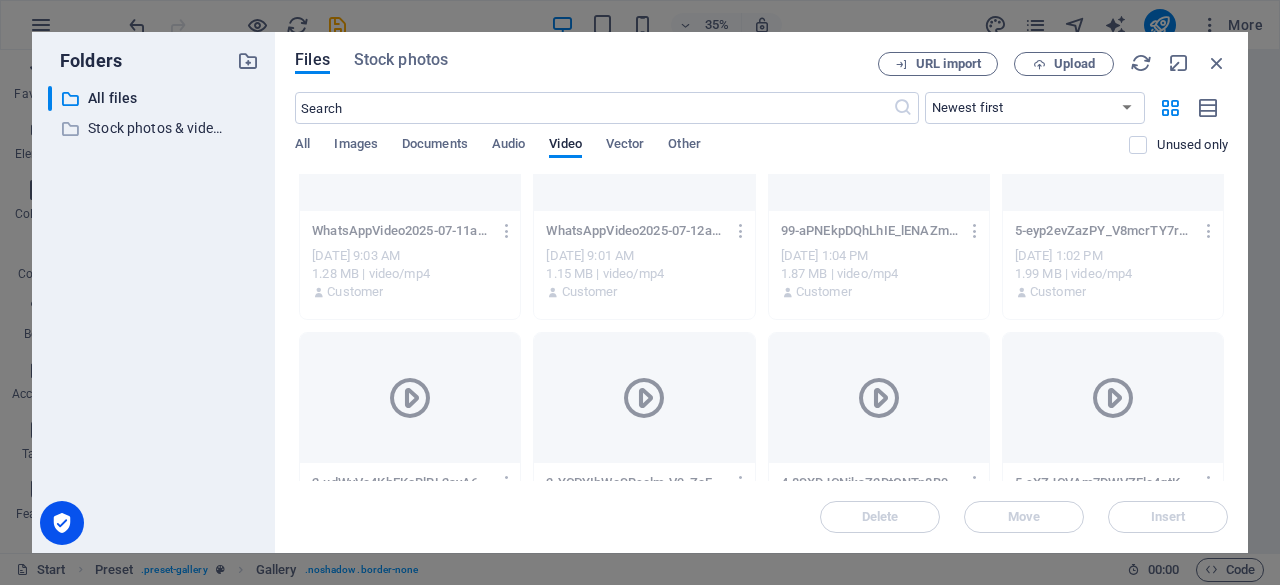 scroll, scrollTop: 0, scrollLeft: 0, axis: both 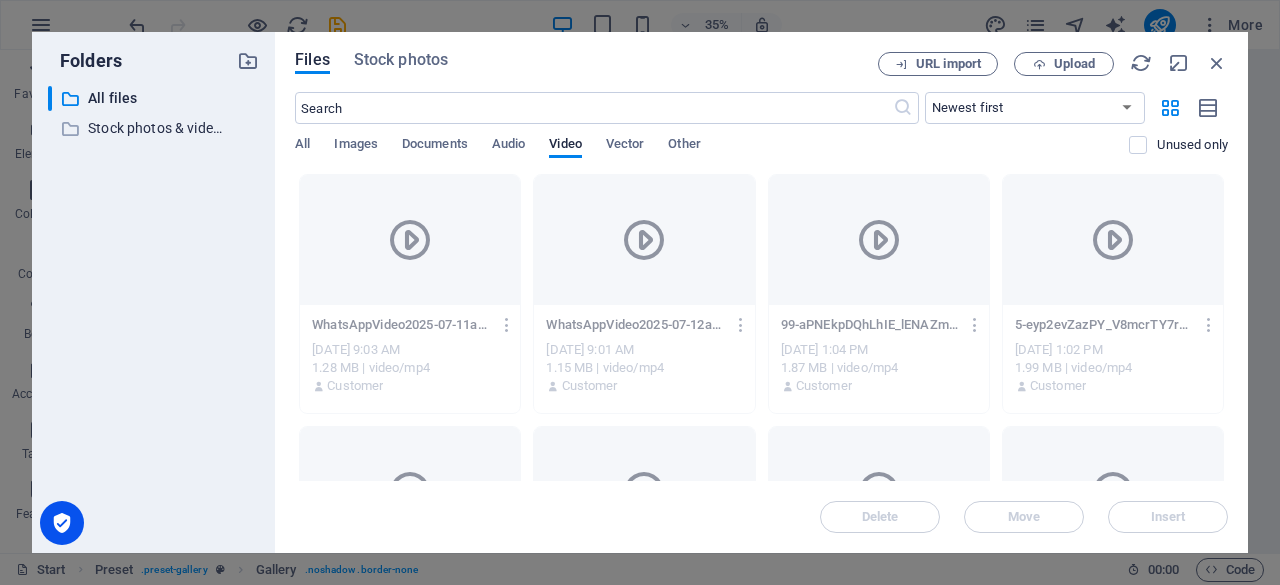 click on "Folders ​ All files All files ​ Stock photos & videos Stock photos & videos Files Stock photos URL import Upload ​ Newest first Oldest first Name (A-Z) Name (Z-A) Size (0-9) Size (9-0) Resolution (0-9) Resolution (9-0) All Images Documents Audio Video Vector Other Unused only Drop files here to upload them instantly WhatsAppVideo2025-07-11at19.16.15_b291af17-HBCovYbUifx2lKRDnCHBzQ.mp4 WhatsAppVideo2025-07-11at19.16.15_b291af17-HBCovYbUifx2lKRDnCHBzQ.mp4 [DATE] 9:03 AM 1.28 MB | video/mp4 Customer WhatsAppVideo2025-07-12at10.00.52_c79a89bd-b2nX9q-SzMNEaCBr4-bzJg.mp4 WhatsAppVideo2025-07-12at10.00.52_c79a89bd-b2nX9q-SzMNEaCBr4-bzJg.mp4 [DATE] 9:01 AM 1.15 MB | video/mp4 Customer 99-aPNEkpDQhLhIE_lENAZm0w.mp4 99-aPNEkpDQhLhIE_lENAZm0w.mp4 [DATE] 1:04 PM 1.87 MB | video/mp4 Customer 5-eyp2evZazPY_V8mcrTY7rw.mp4 5-eyp2evZazPY_V8mcrTY7rw.mp4 [DATE] 1:02 PM 1.99 MB | video/mp4 Customer 2-udWyVa4KbEKoRlRL2syA6g.mp4 2-udWyVa4KbEKoRlRL2syA6g.mp4 [DATE] 12:58 PM 2.68 MB | video/mp4" at bounding box center (640, 292) 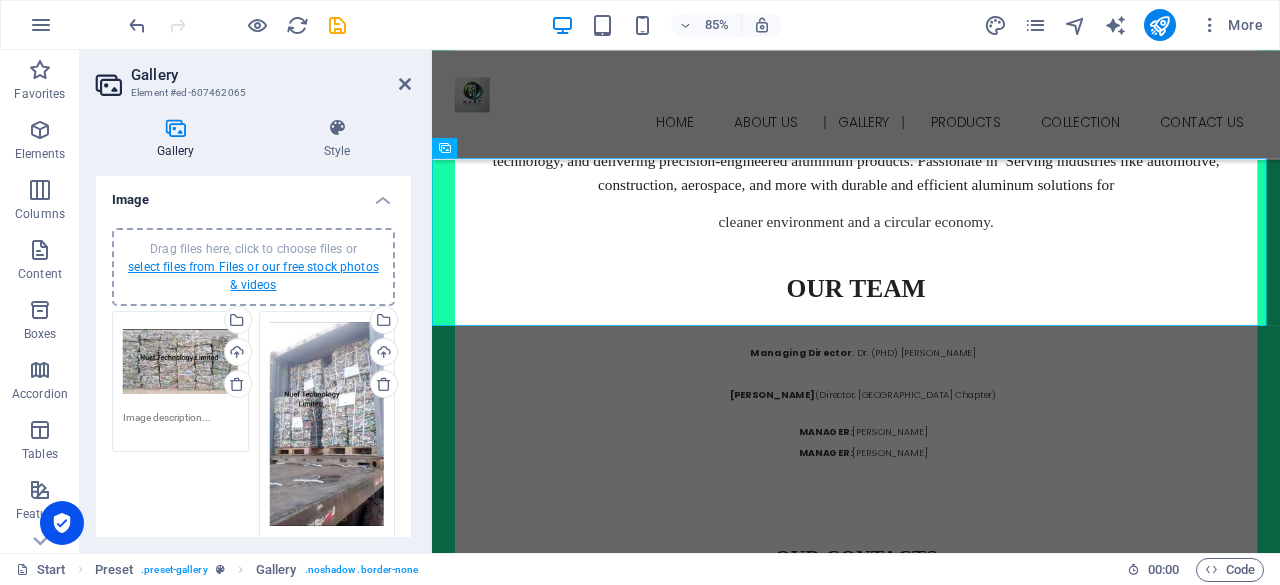 click on "select files from Files or our free stock photos & videos" at bounding box center [253, 276] 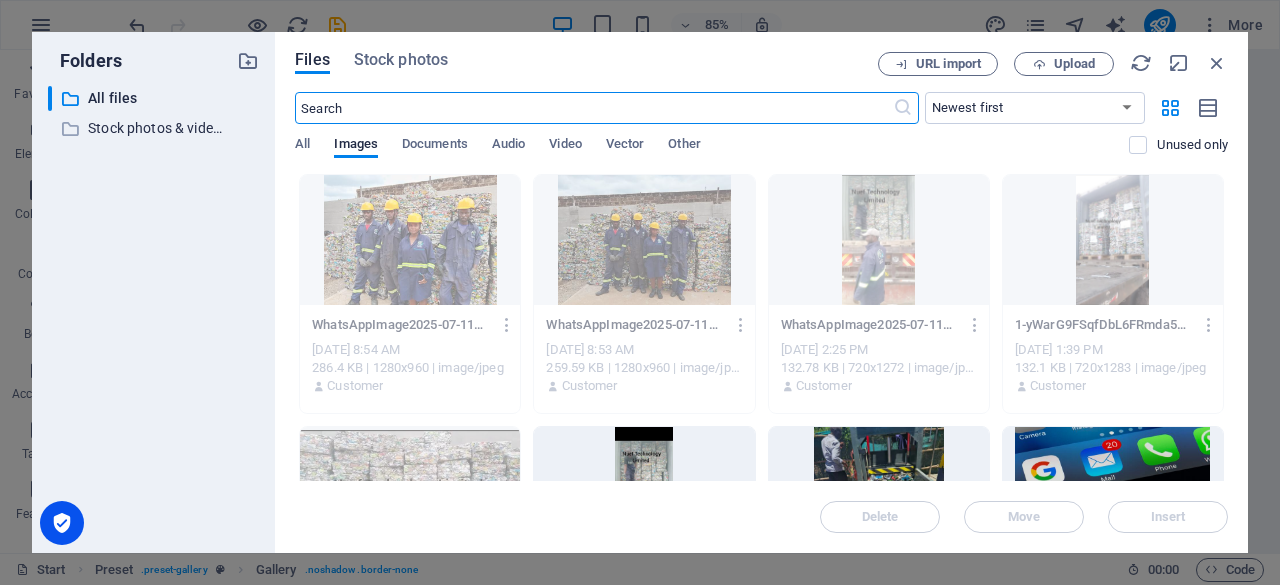 scroll, scrollTop: 2531, scrollLeft: 0, axis: vertical 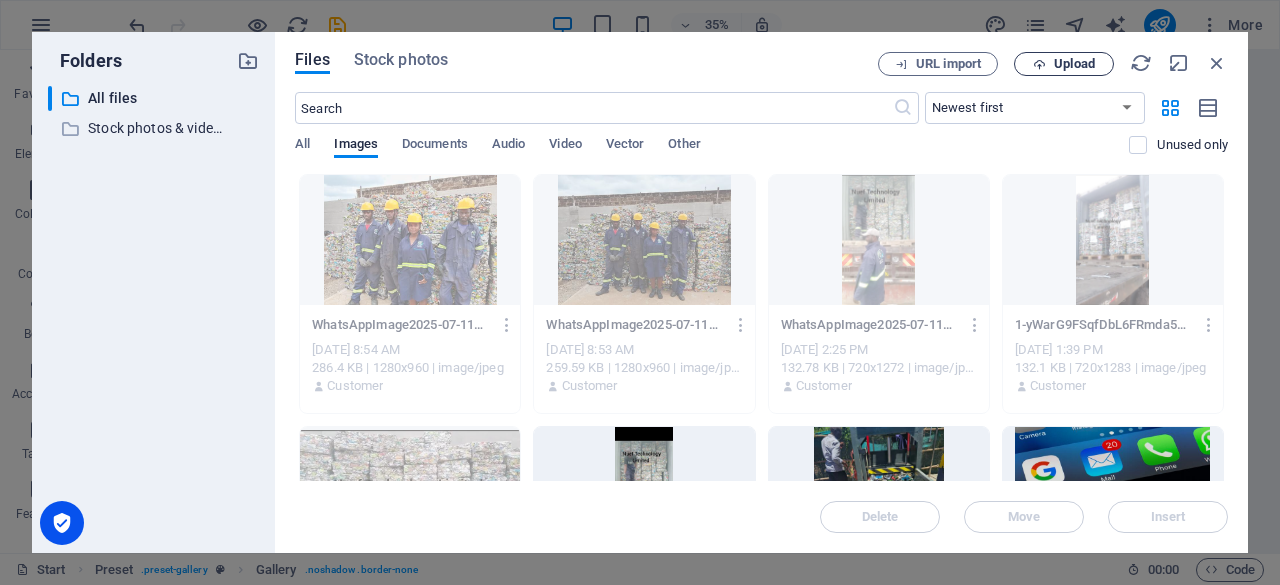 click on "Upload" at bounding box center (1074, 64) 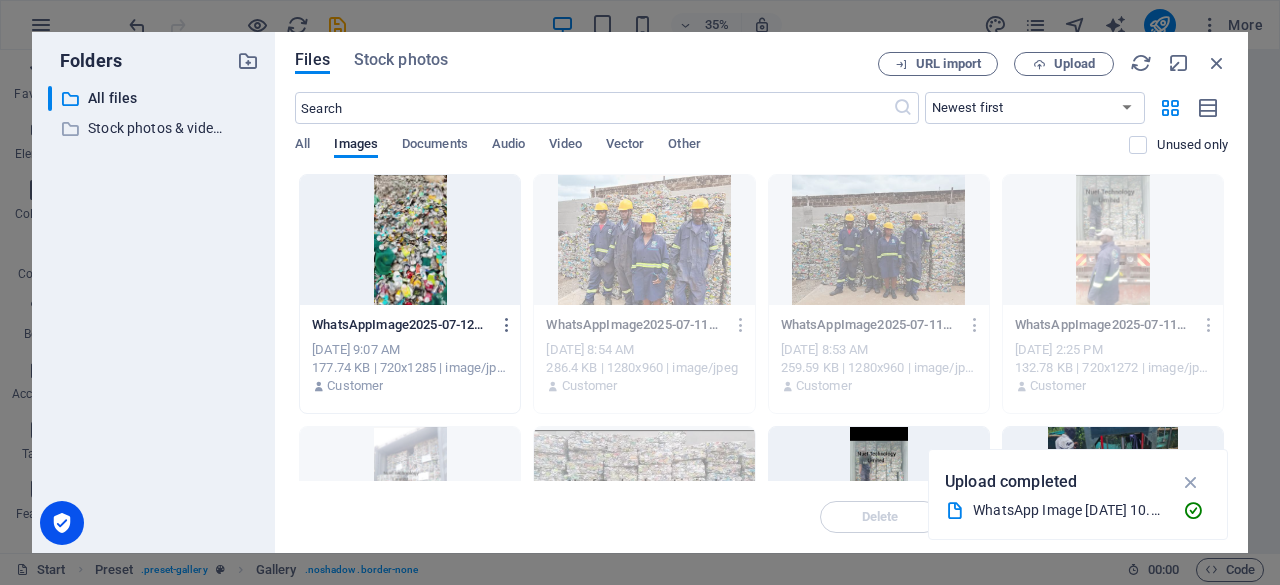 click at bounding box center [410, 240] 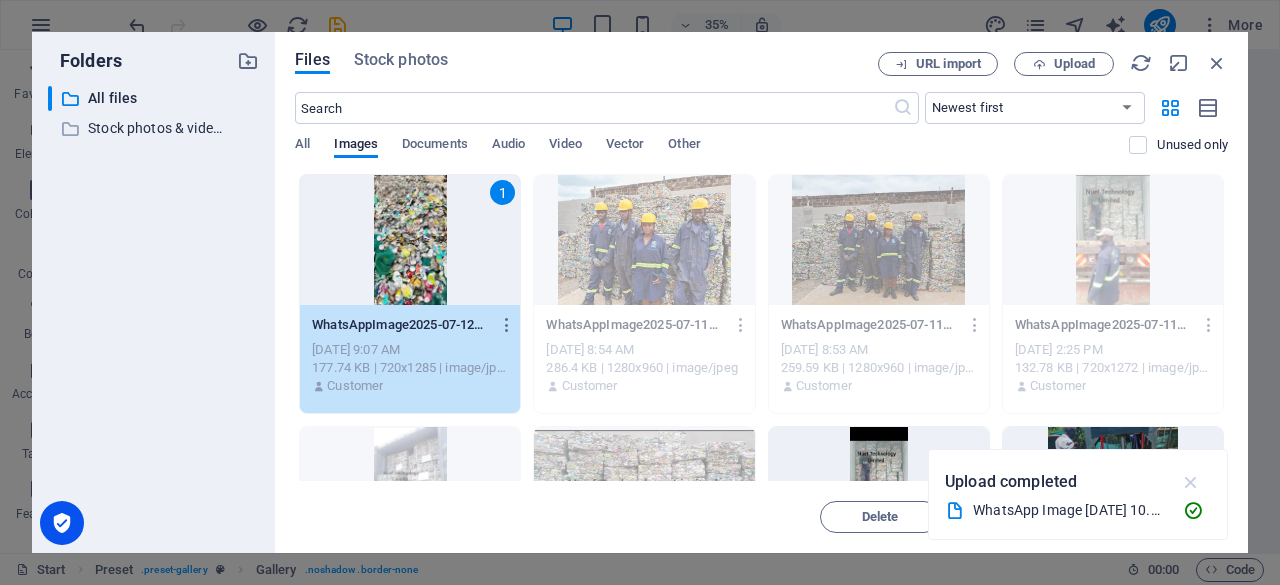 click at bounding box center (1191, 482) 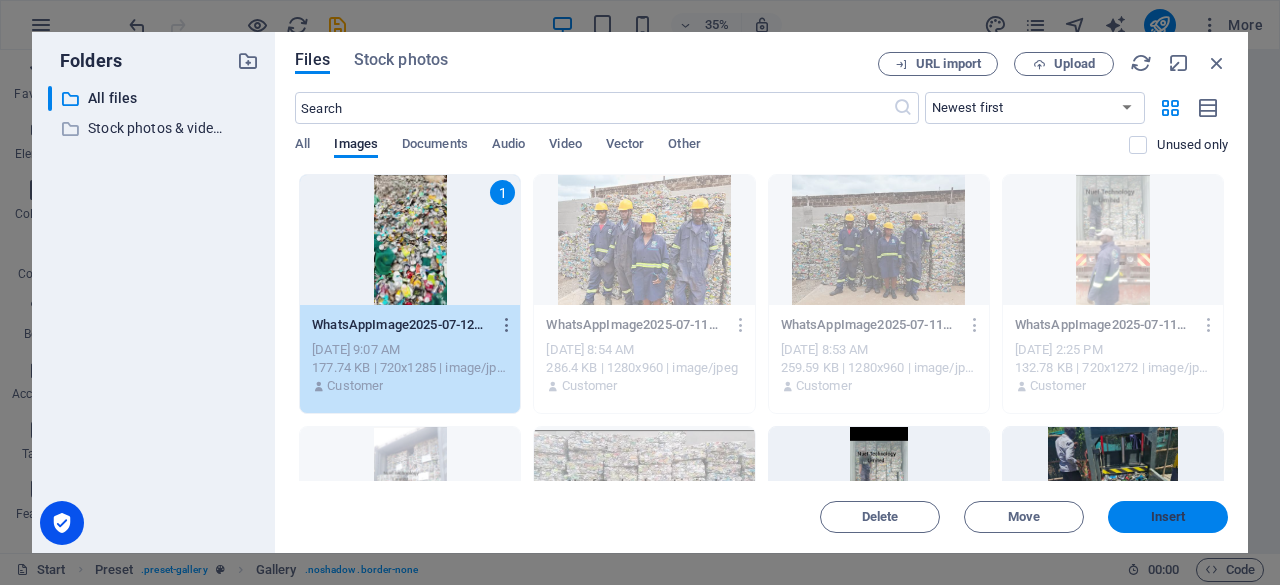 click on "Insert" at bounding box center [1168, 517] 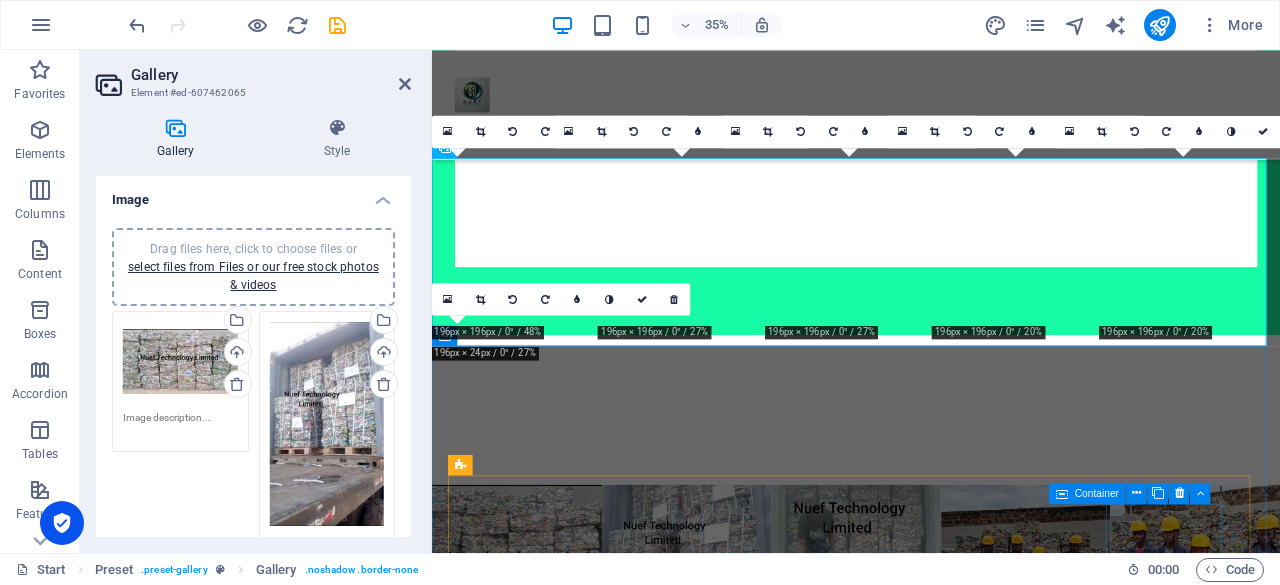 scroll, scrollTop: 1945, scrollLeft: 0, axis: vertical 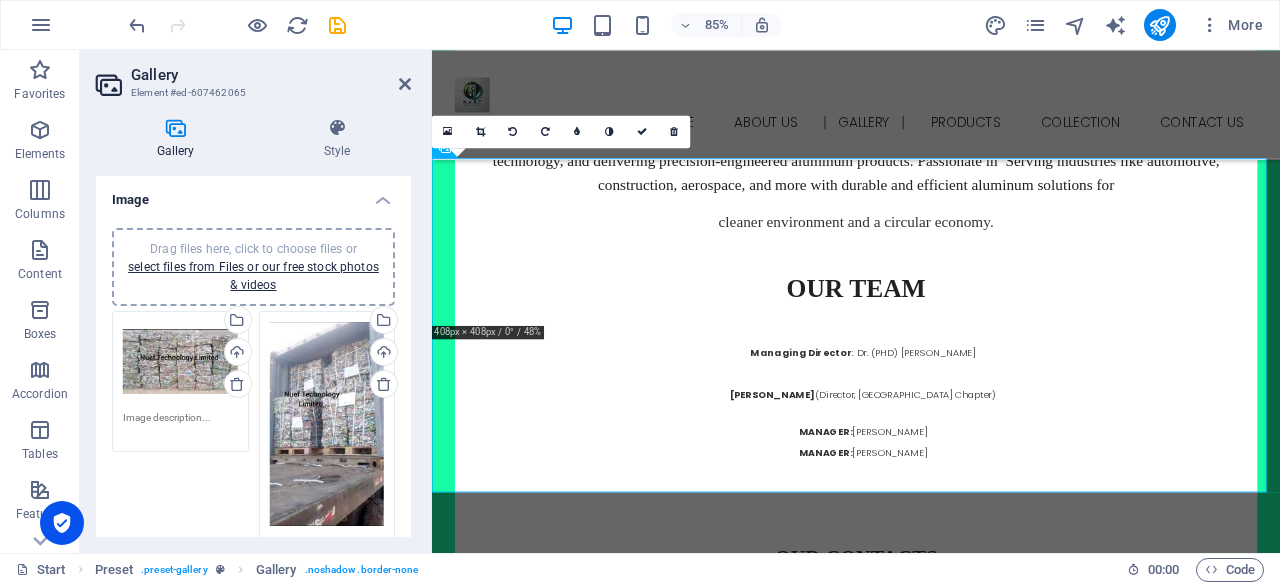 click on "Drag files here, click to choose files or select files from Files or our free stock photos & videos" at bounding box center (253, 267) 